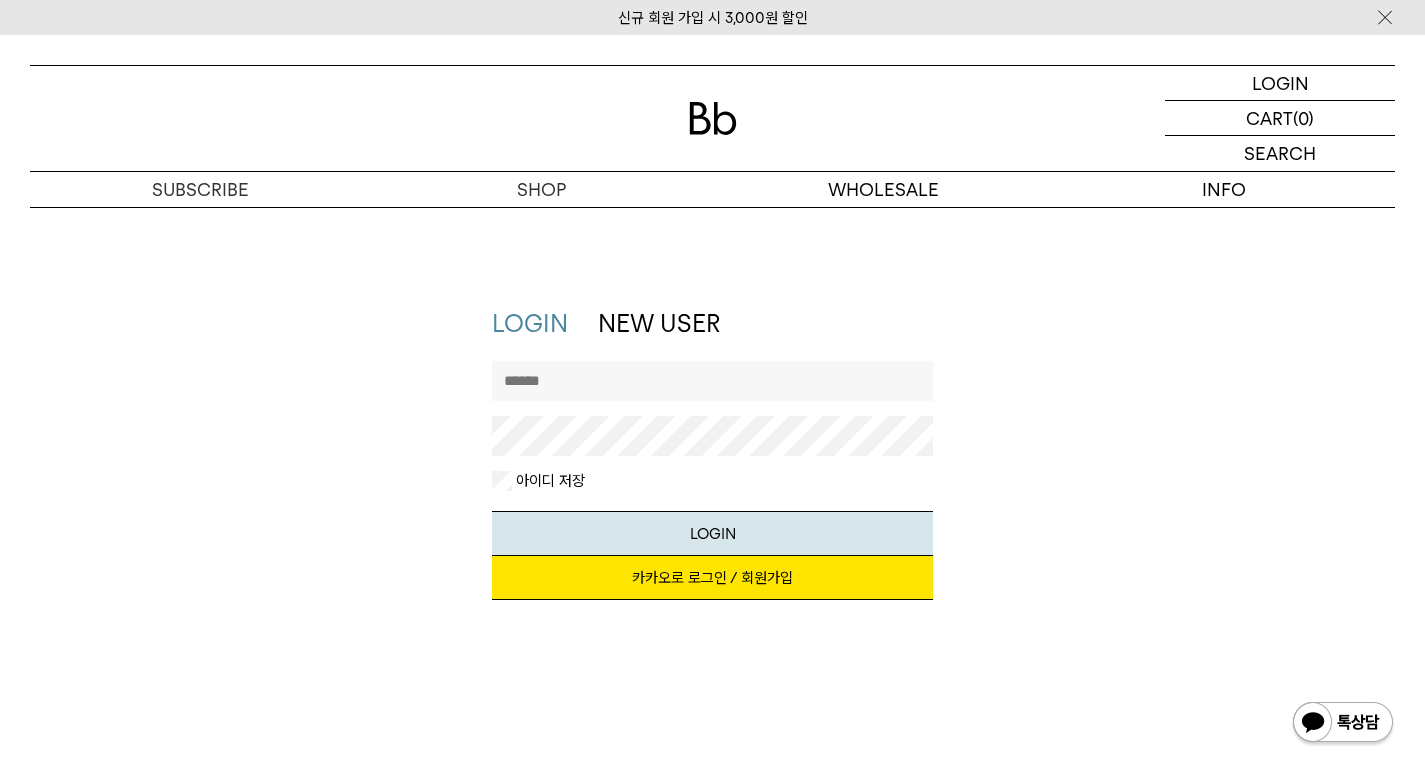 scroll, scrollTop: 0, scrollLeft: 0, axis: both 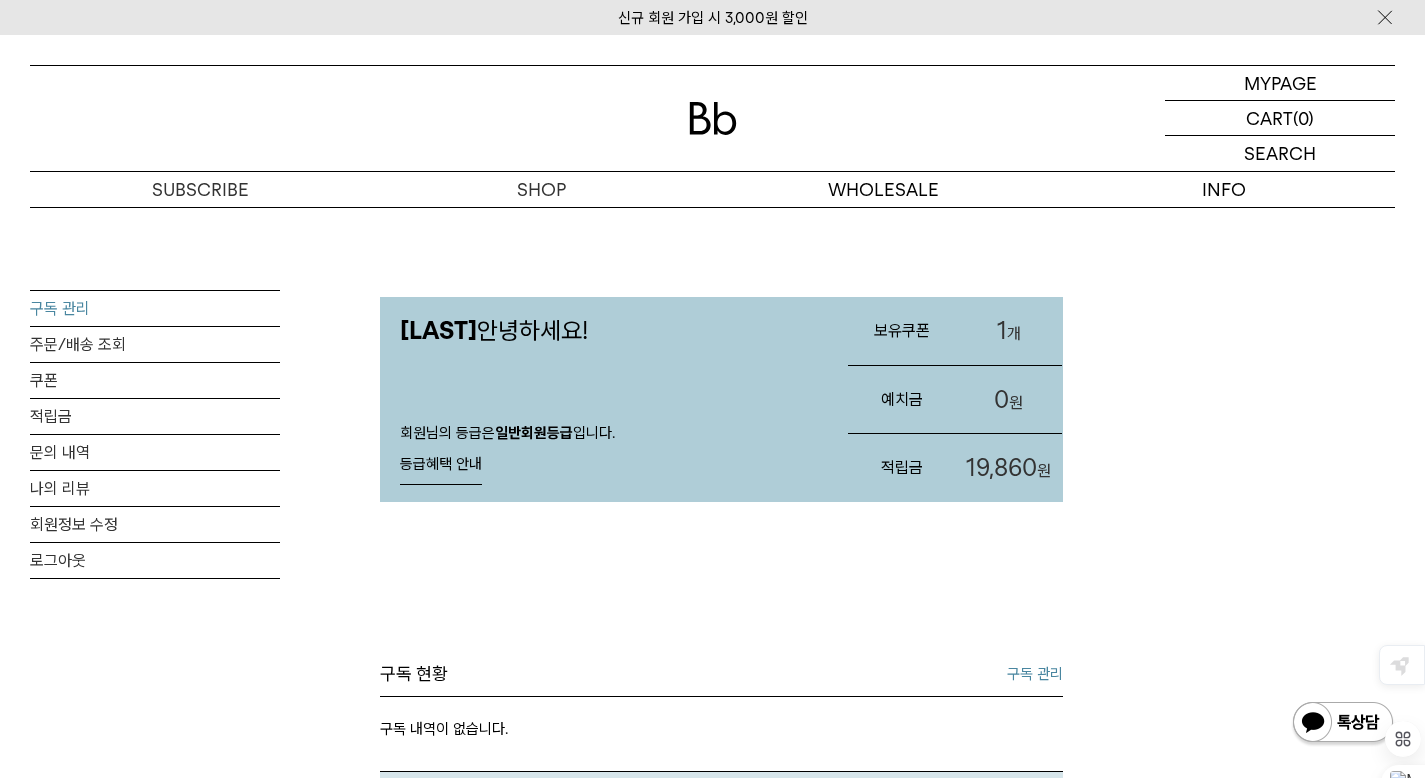 click on "구독 관리" at bounding box center (155, 308) 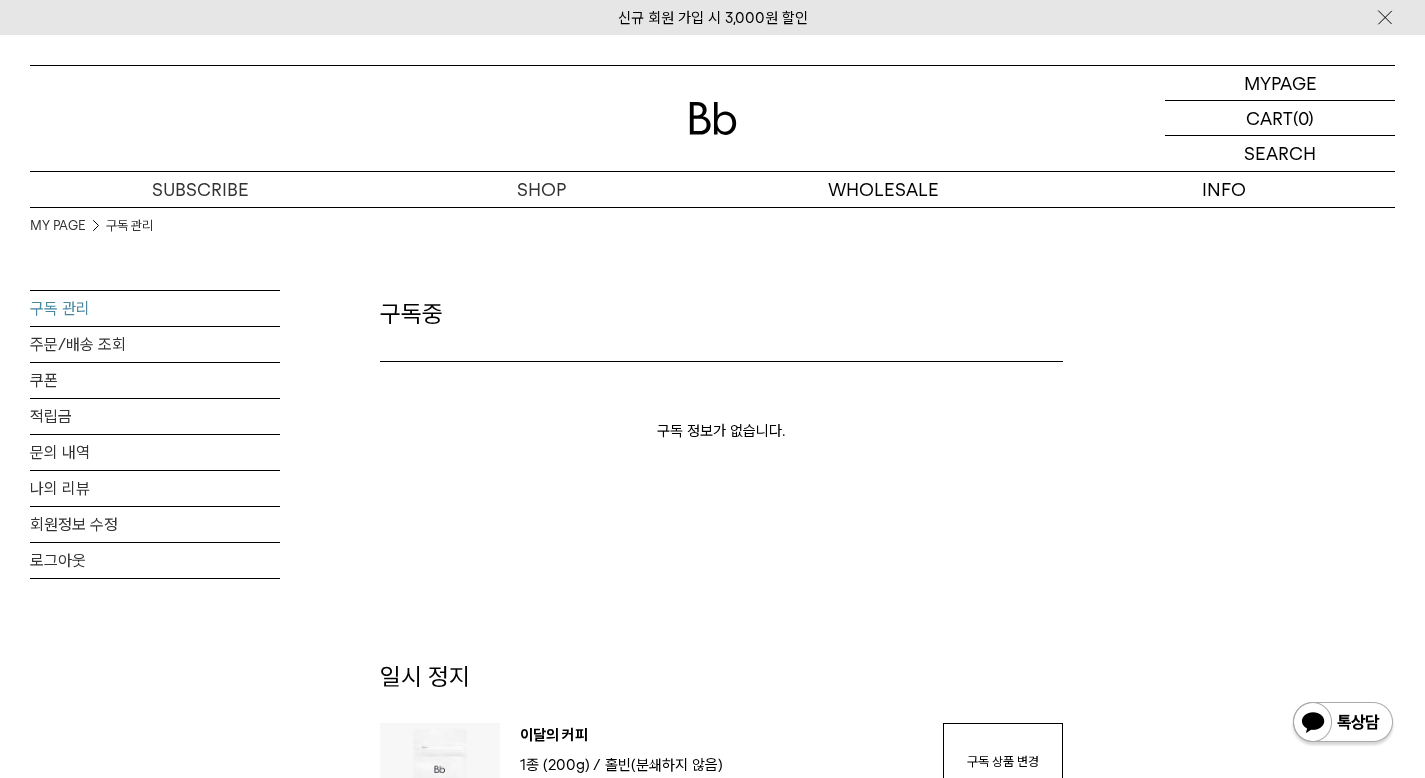 scroll, scrollTop: 283, scrollLeft: 0, axis: vertical 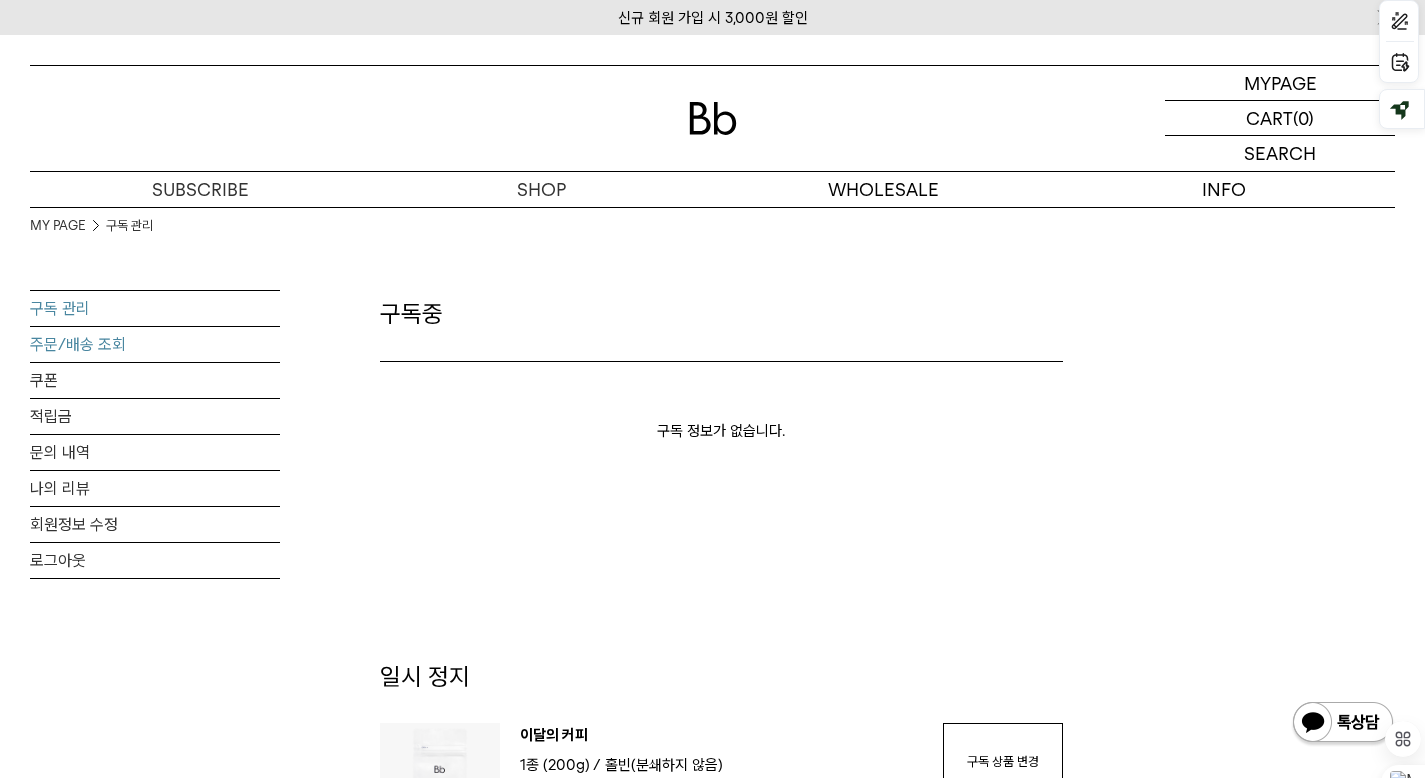 click on "주문/배송 조회" at bounding box center [155, 344] 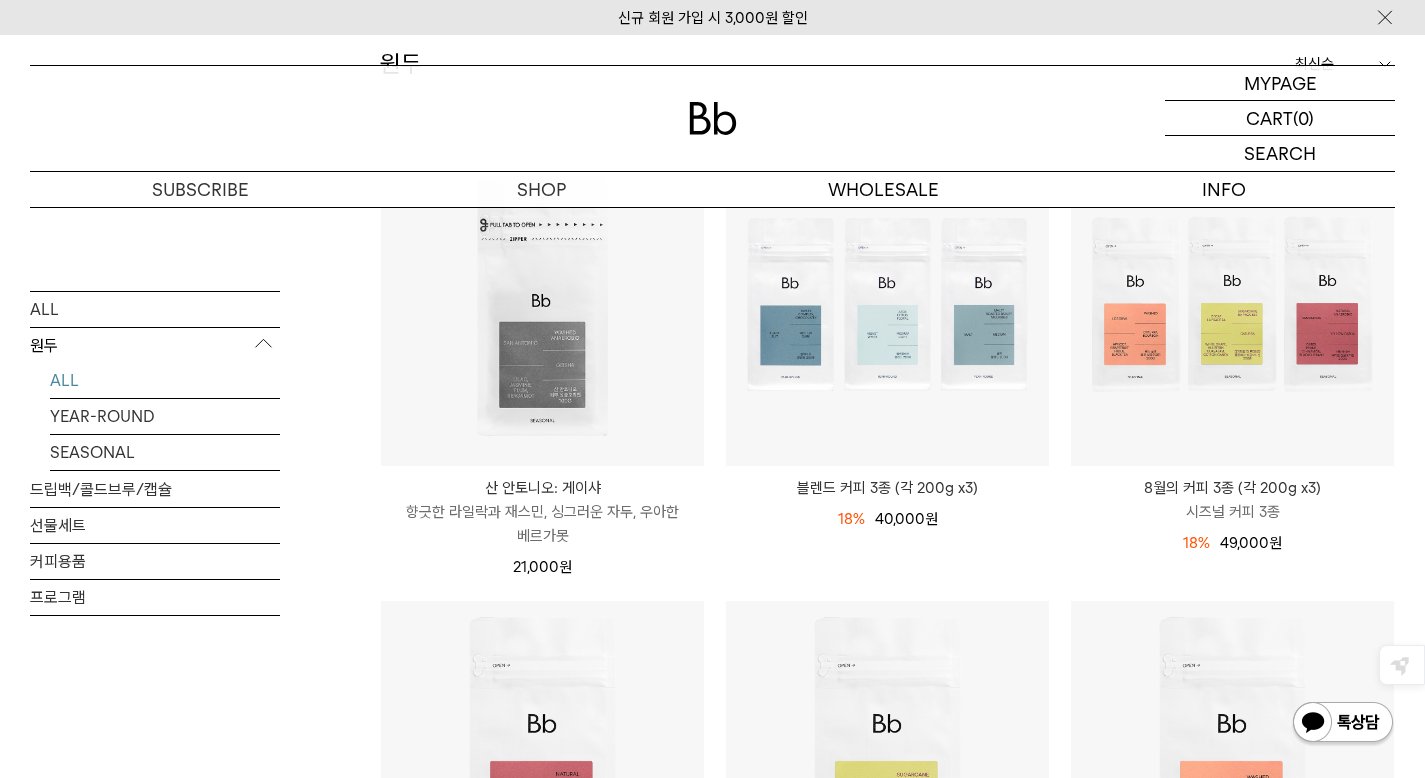 scroll, scrollTop: 300, scrollLeft: 0, axis: vertical 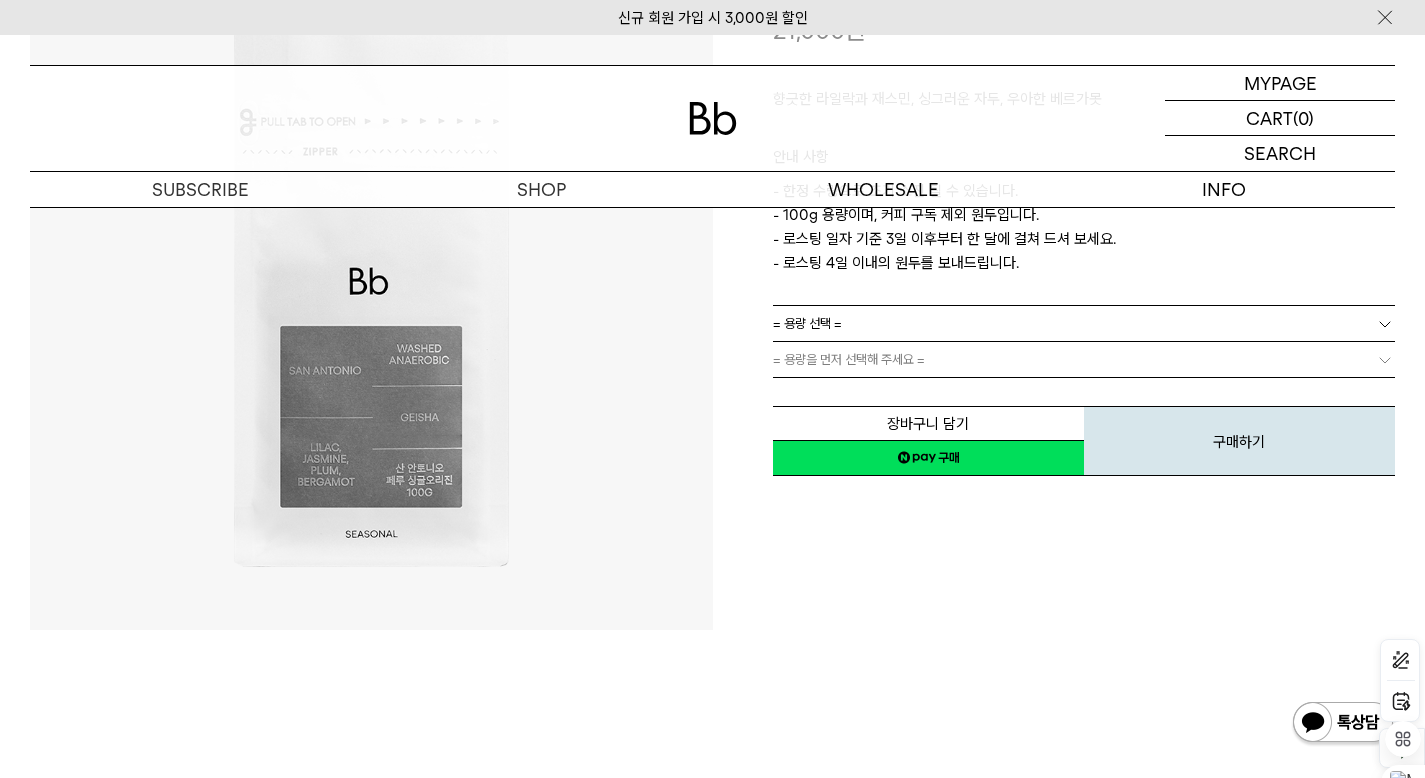click on "=
용량 선택
=" at bounding box center (1084, 323) 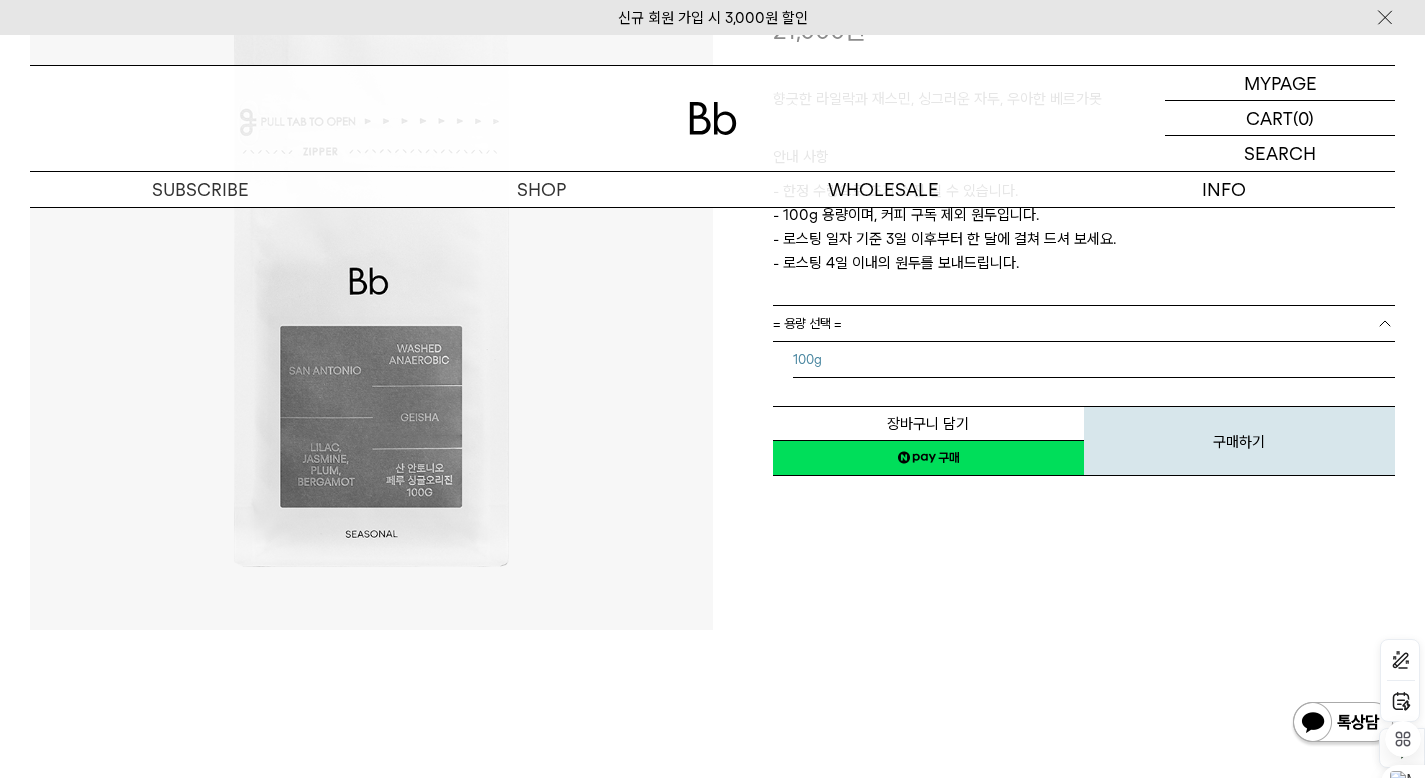 click on "100g" at bounding box center (1094, 360) 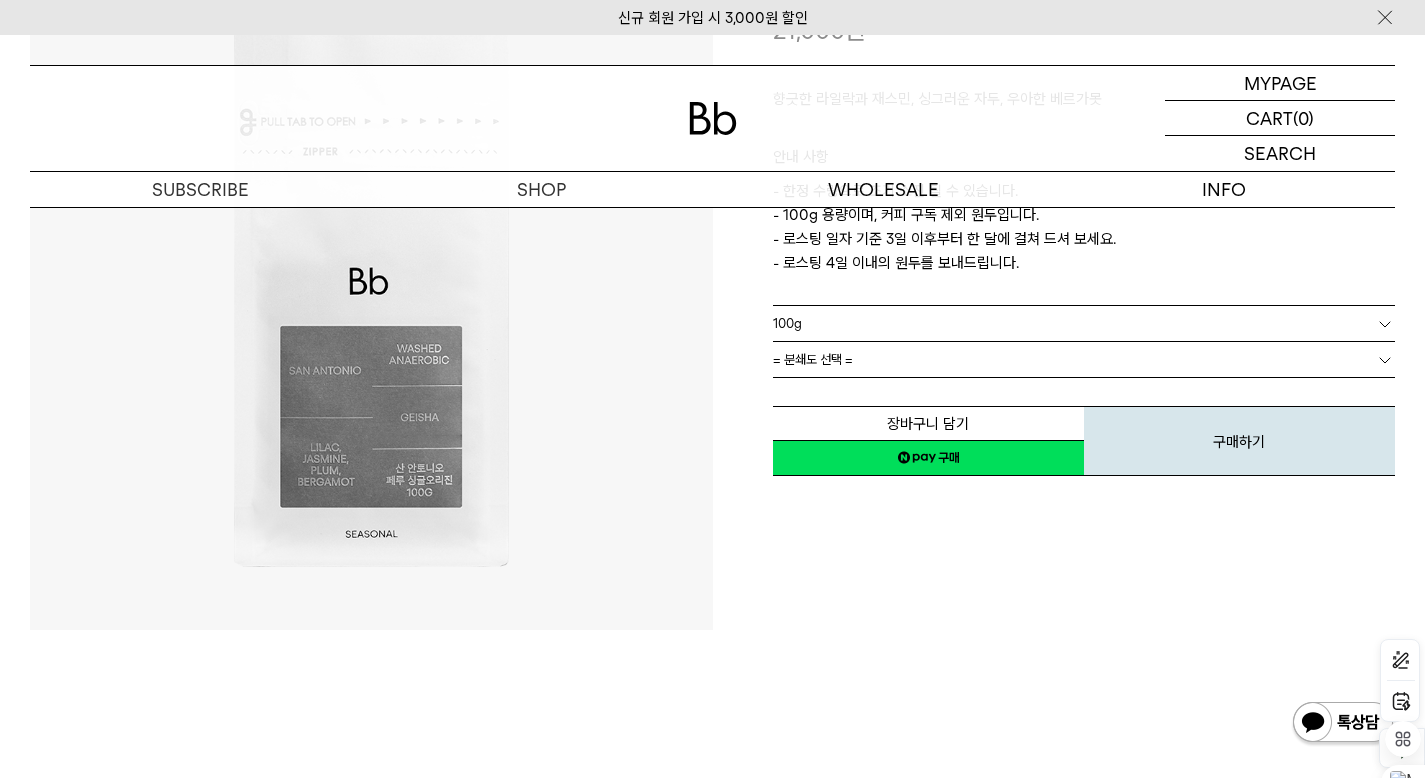 click on "= 분쇄도 선택 =" at bounding box center [1084, 359] 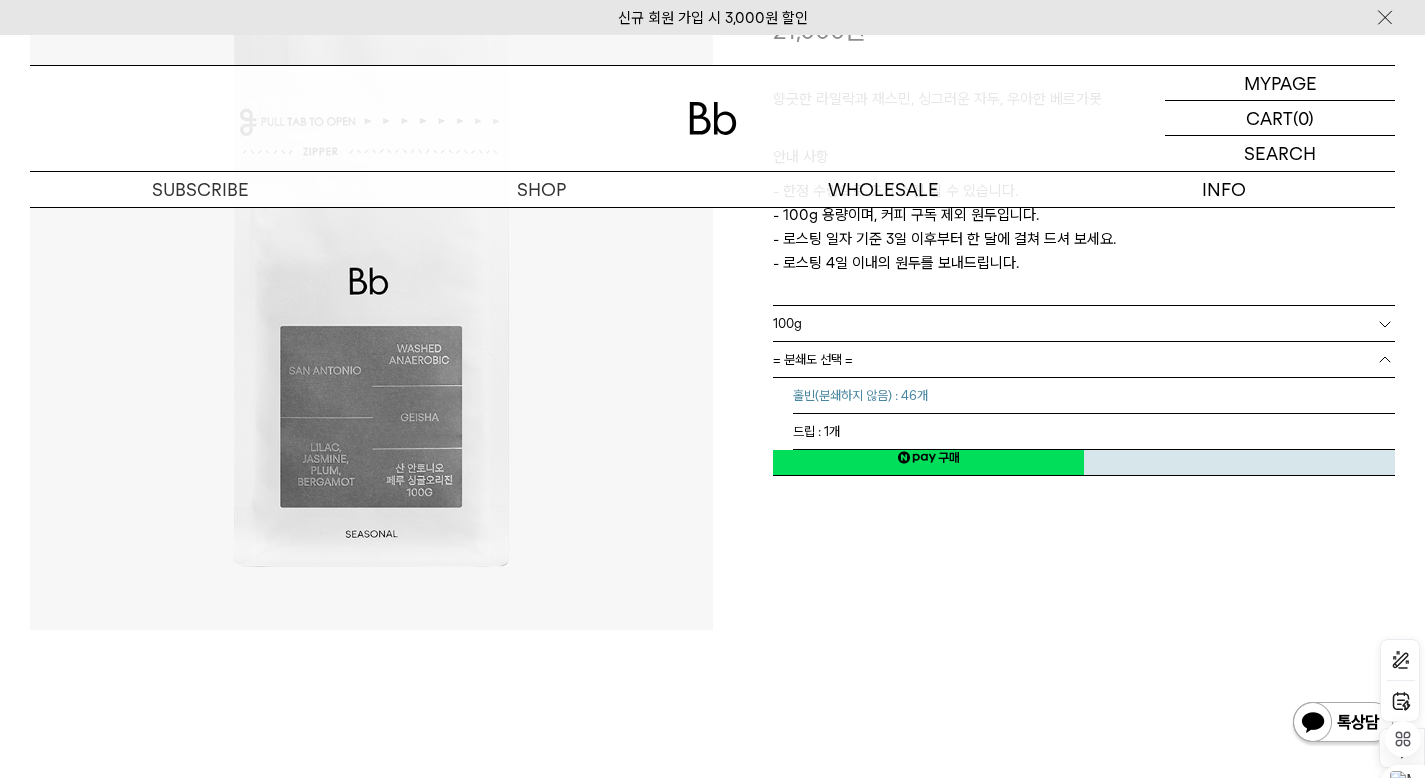 click on "홀빈(분쇄하지 않음) : 46개" at bounding box center (1094, 396) 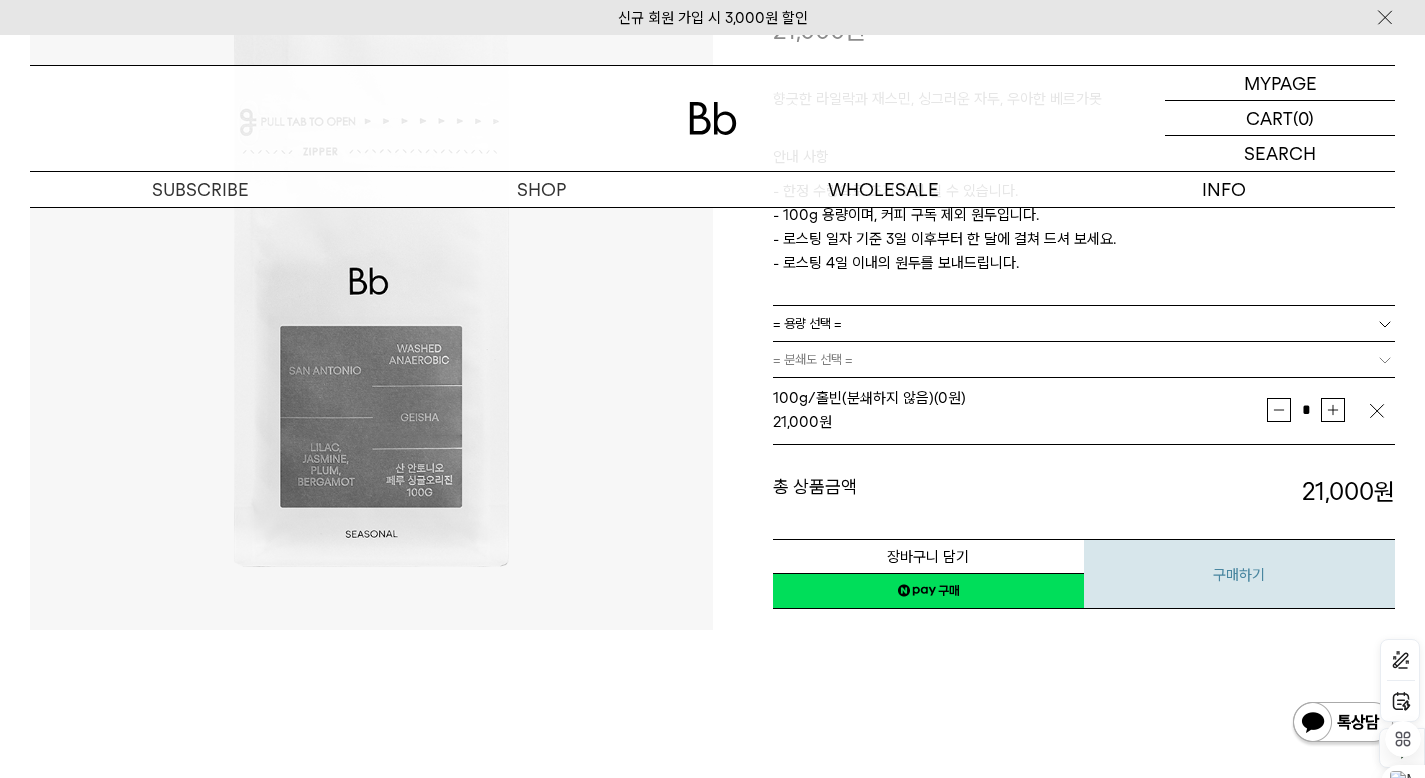 click on "구매하기" at bounding box center (1239, 574) 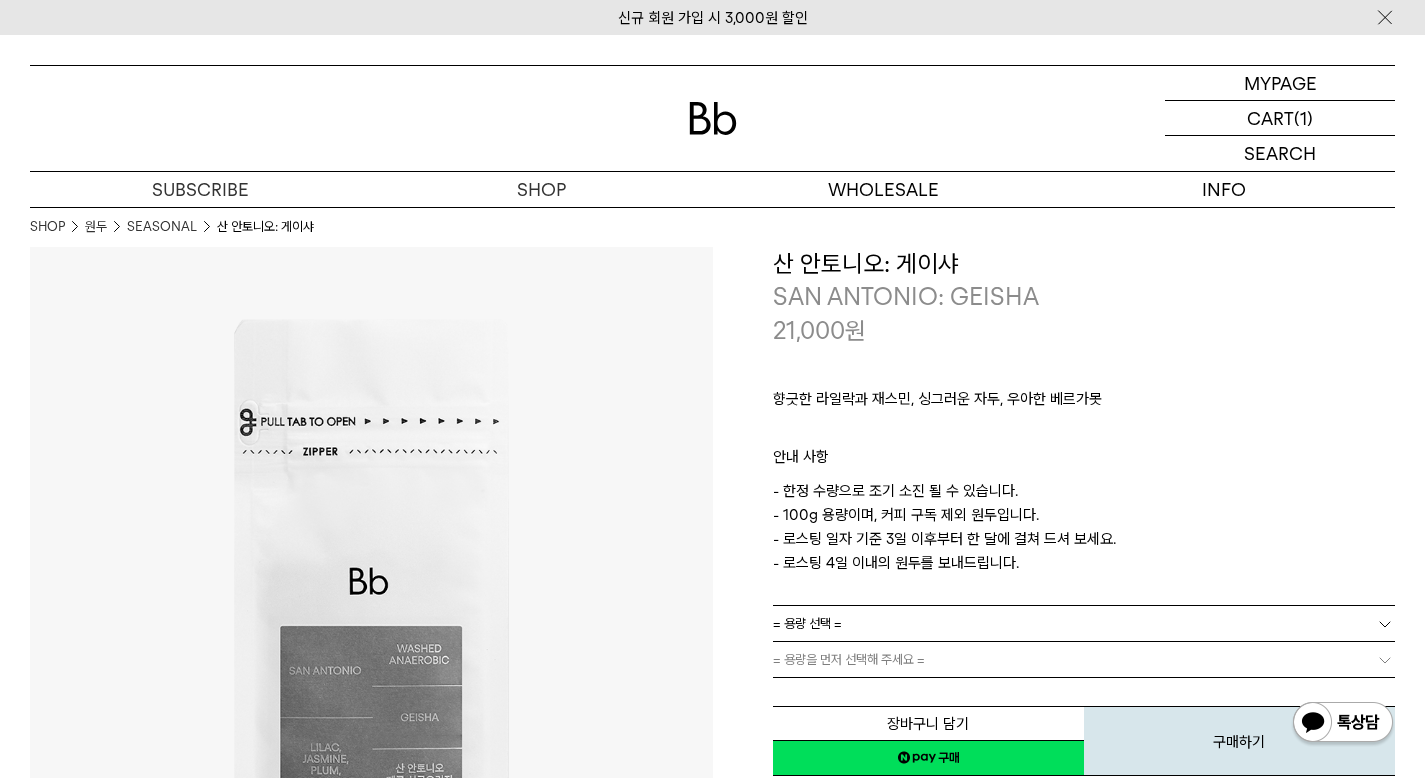 scroll, scrollTop: 244, scrollLeft: 0, axis: vertical 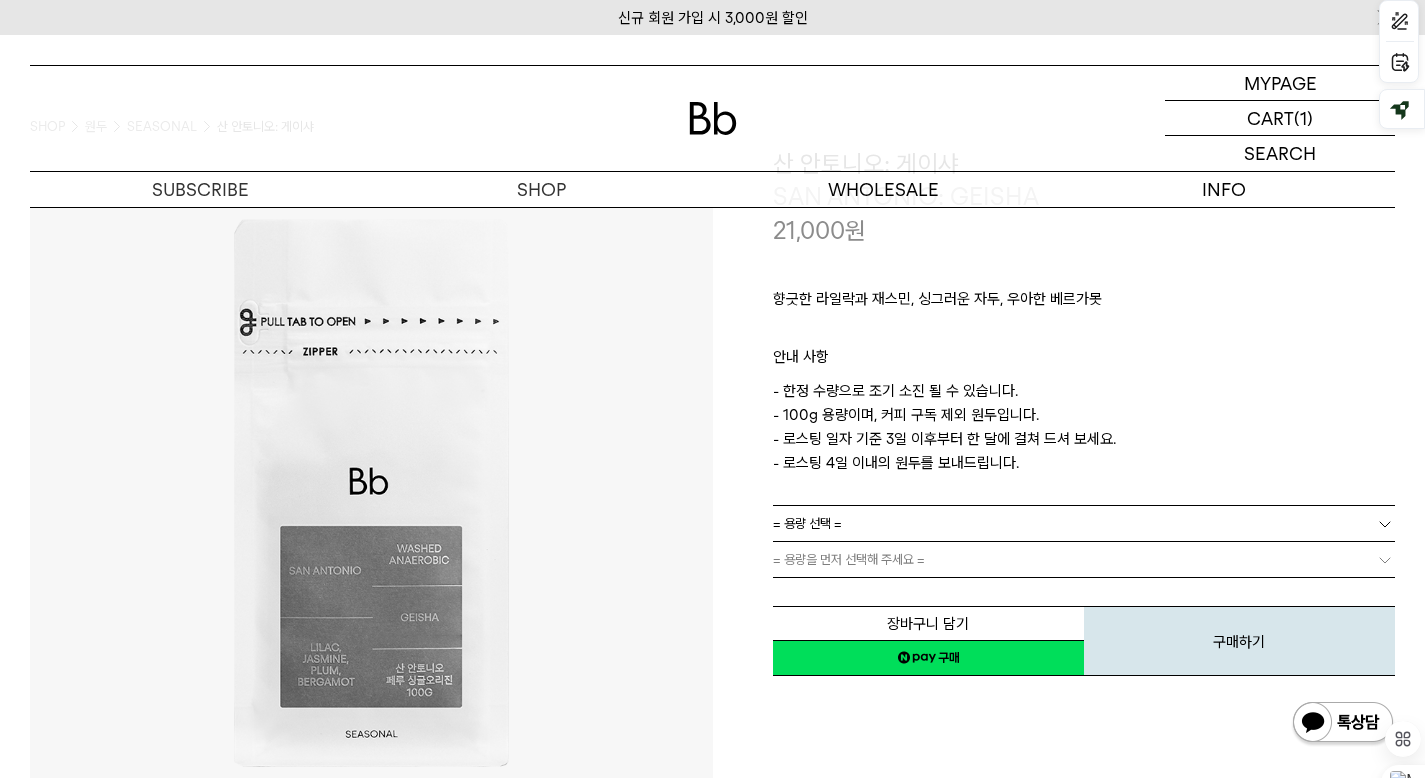 click on "=
용량 선택
=" at bounding box center [1084, 523] 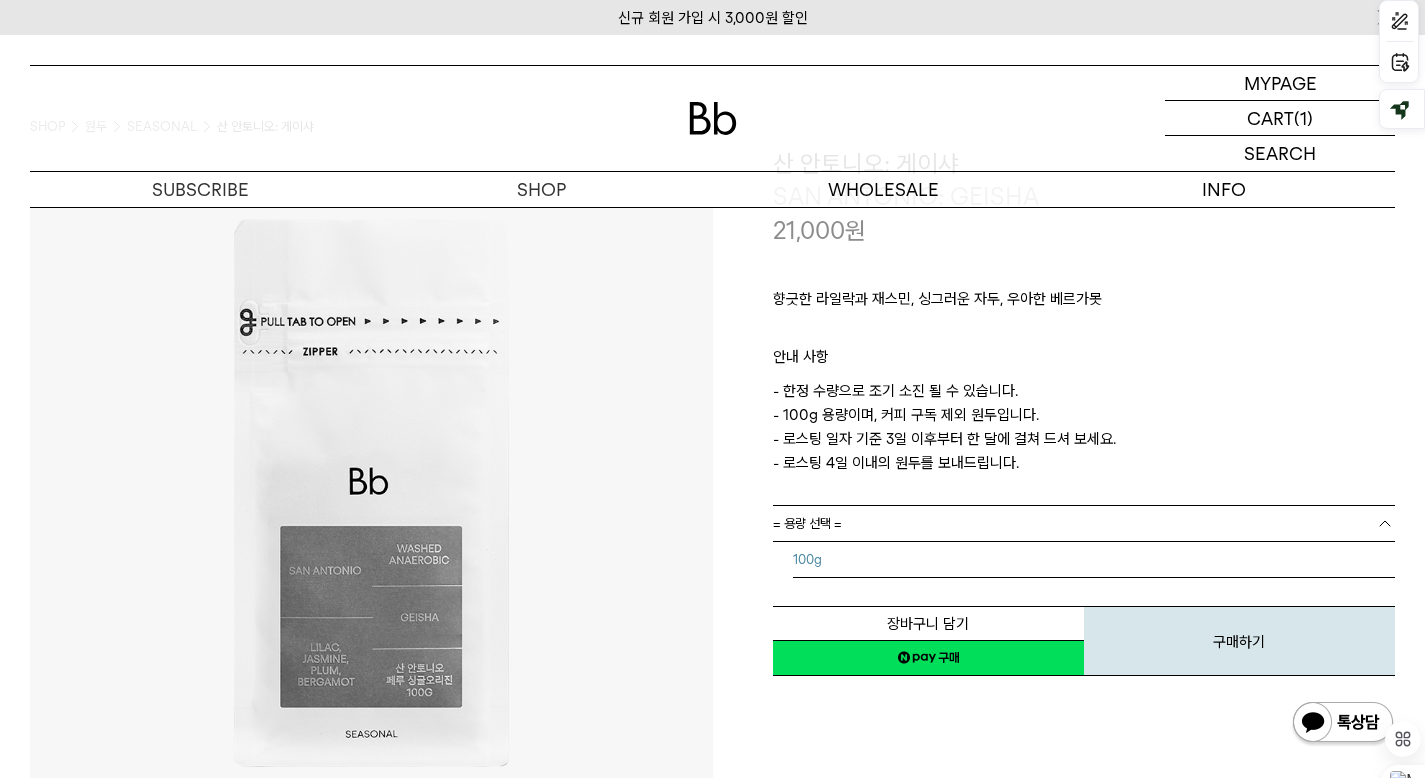 click on "100g" at bounding box center (1094, 560) 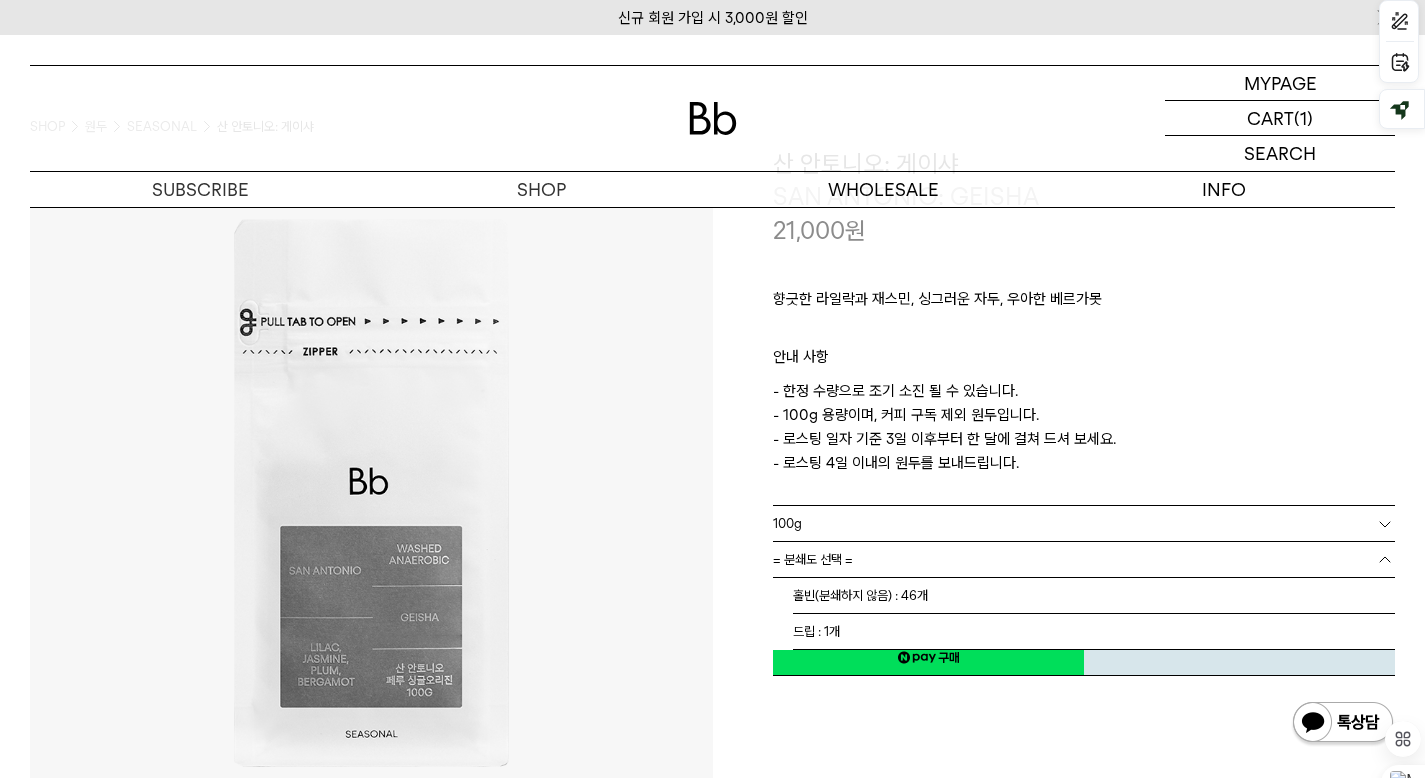 click on "= 분쇄도 선택 =" at bounding box center [1084, 559] 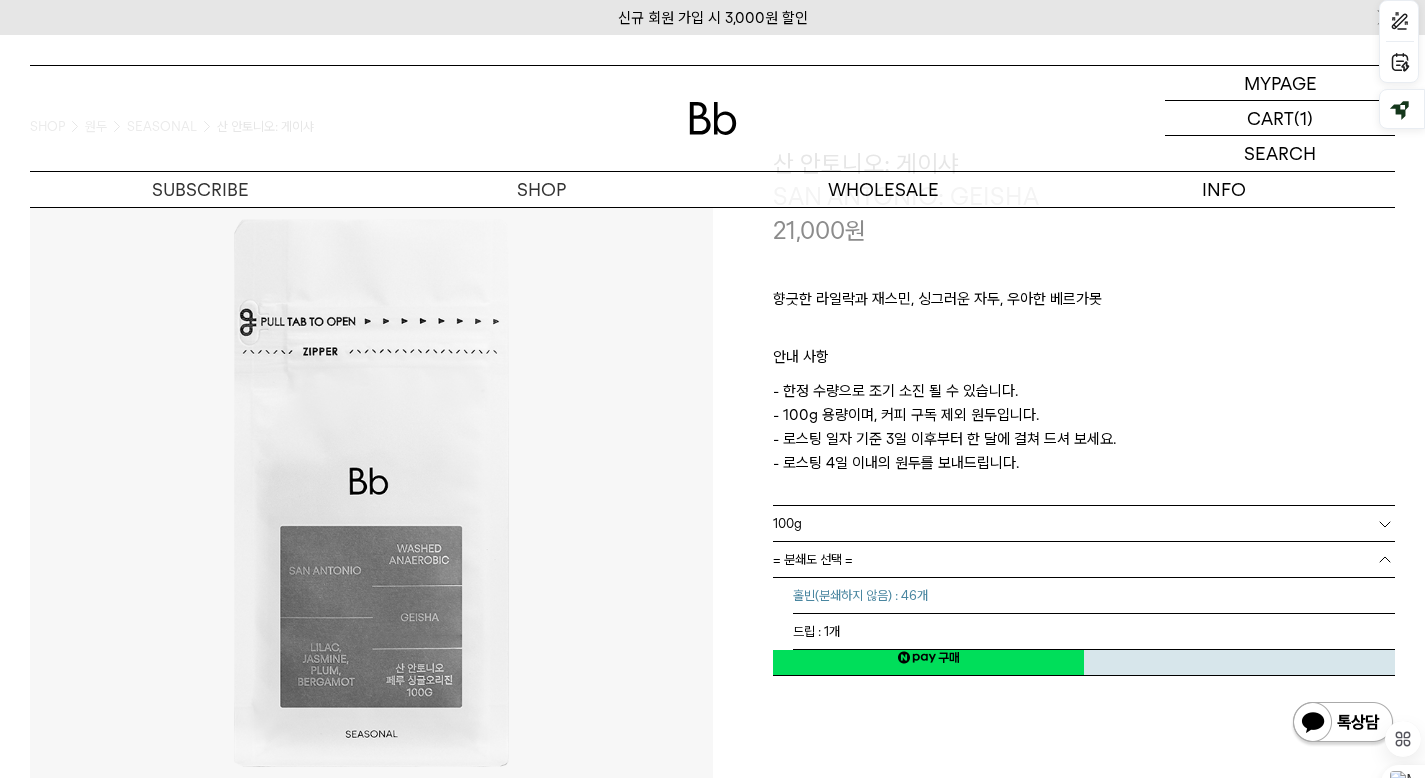 click on "홀빈(분쇄하지 않음) : 46개" at bounding box center (1094, 596) 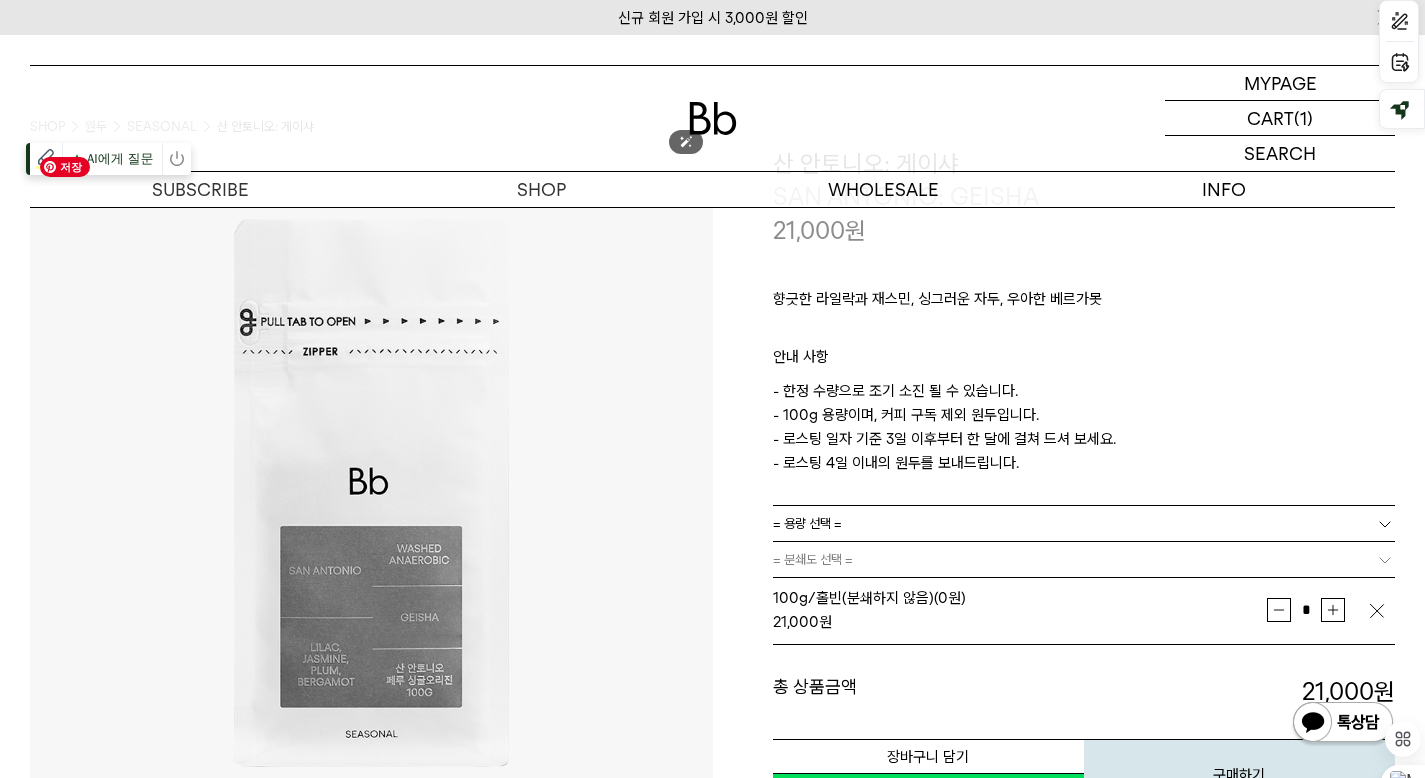 click at bounding box center [371, 488] 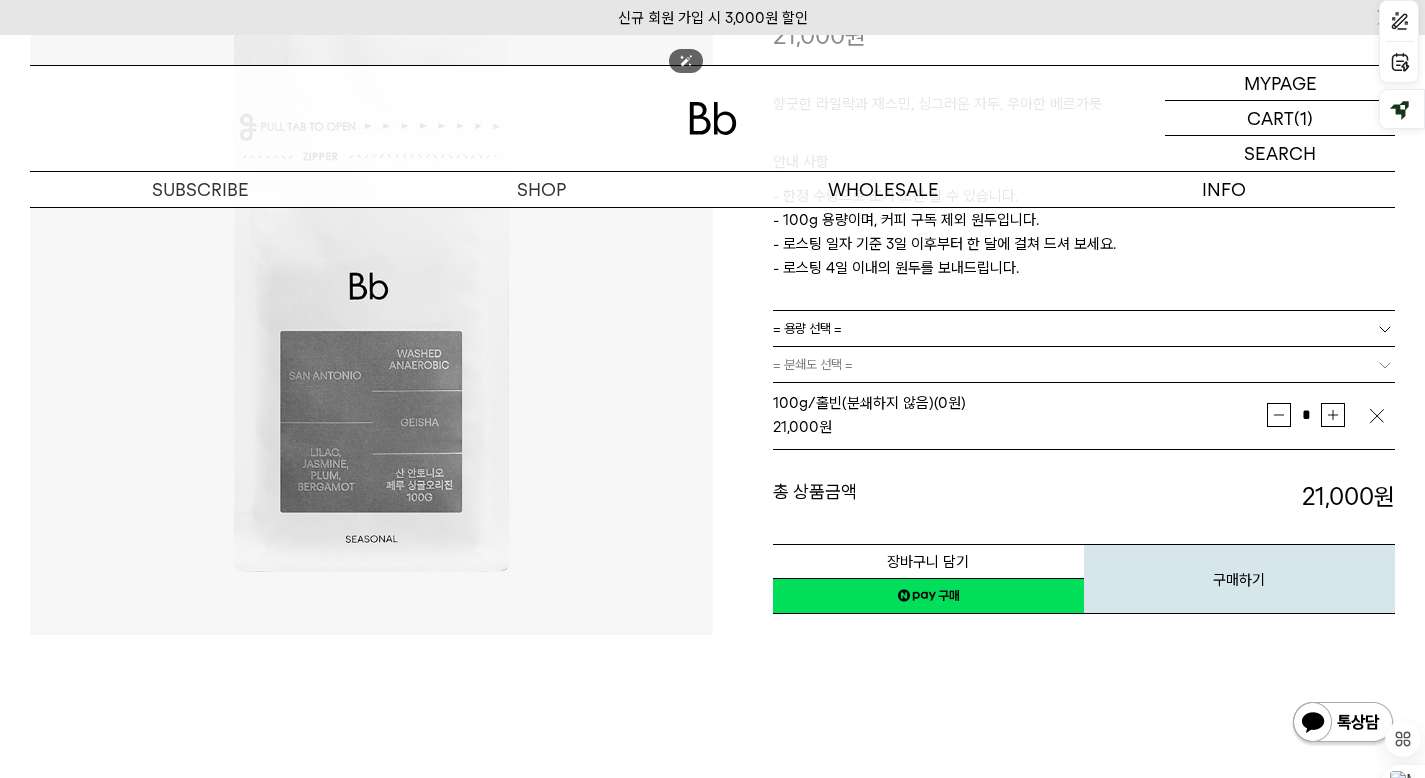 scroll, scrollTop: 300, scrollLeft: 0, axis: vertical 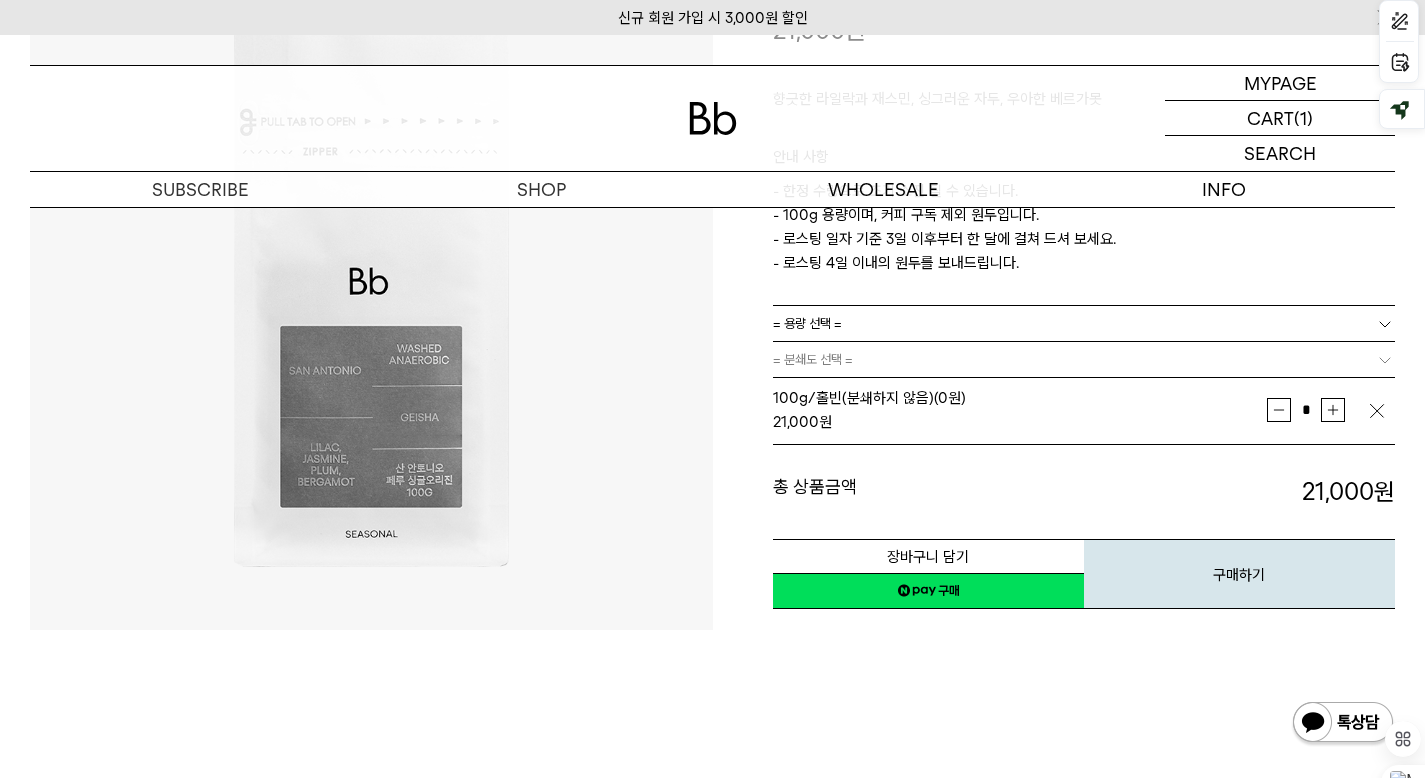 click on "증가" at bounding box center [1333, 410] 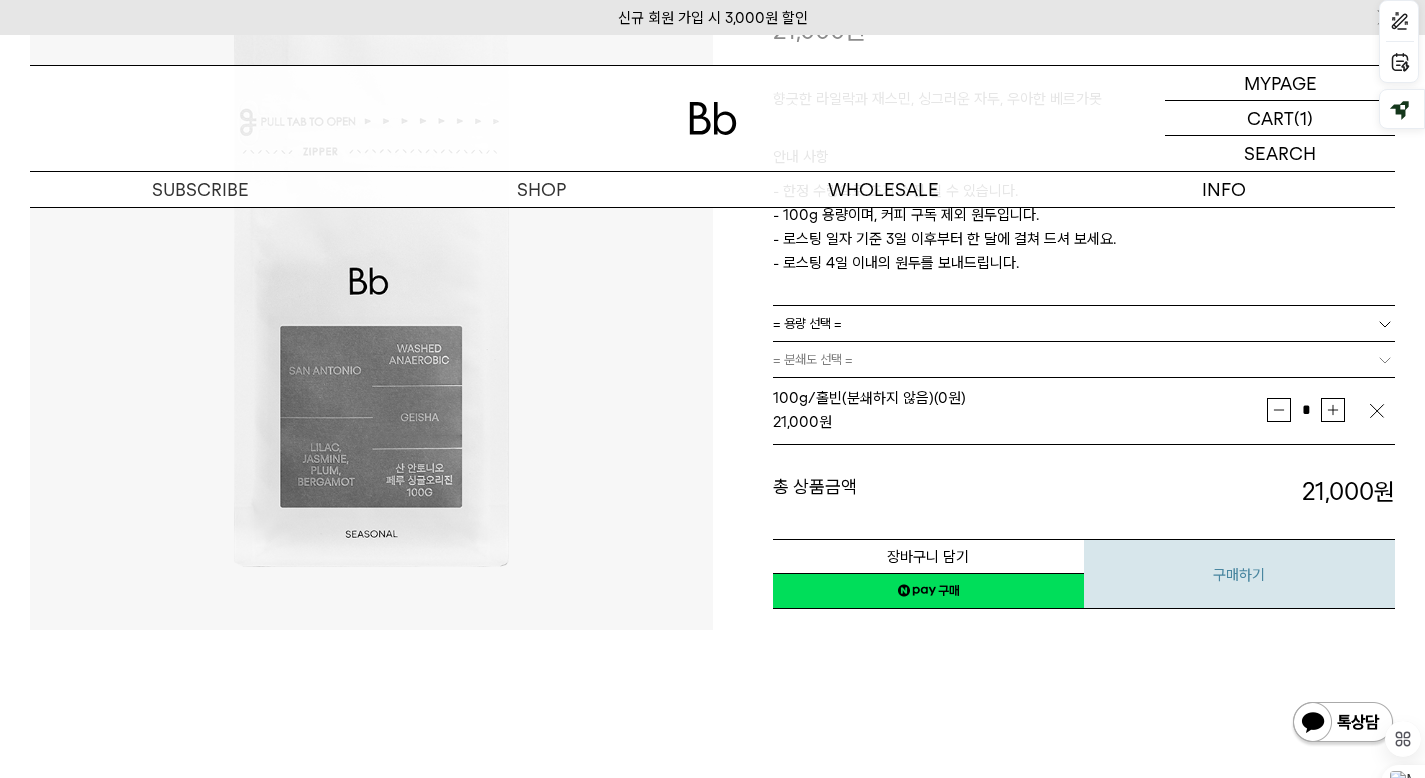 type on "*" 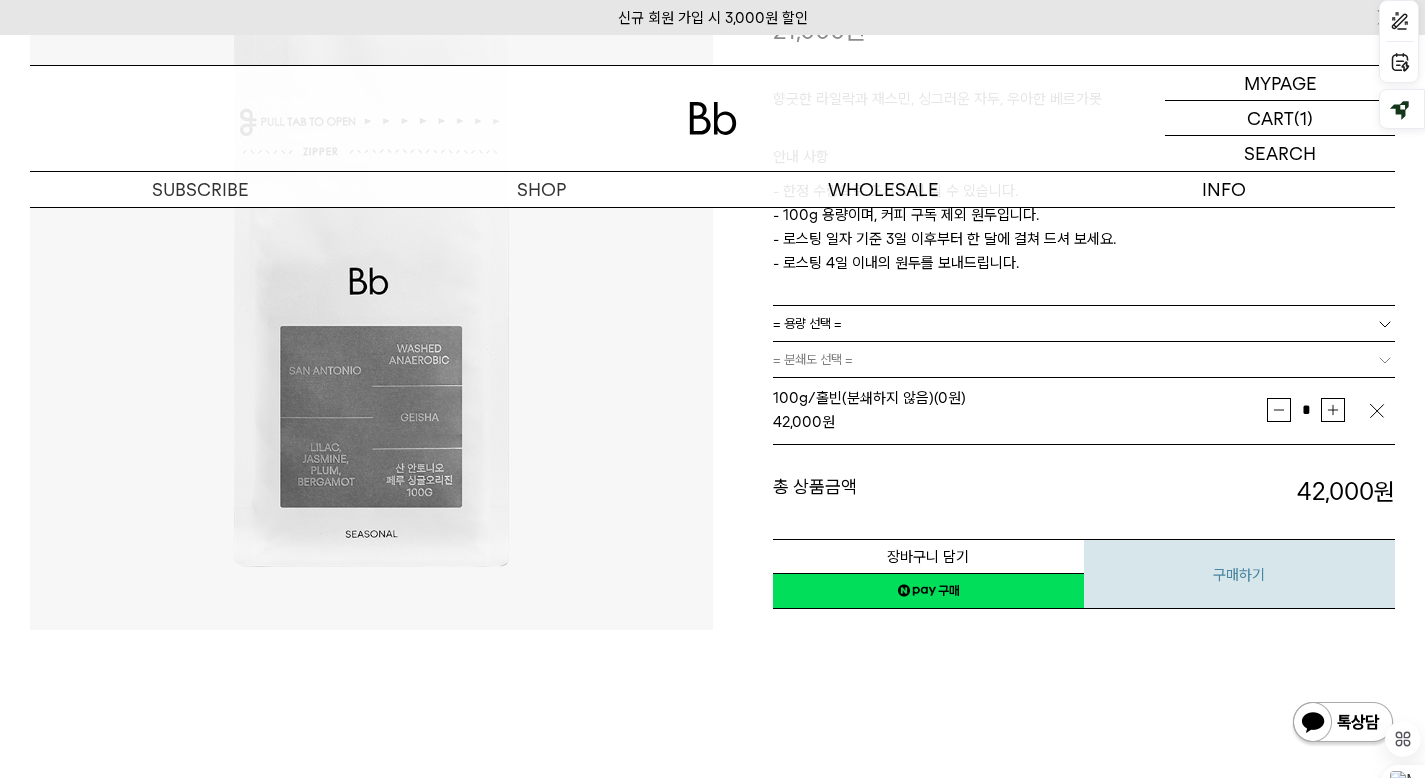 click on "구매하기" at bounding box center [1239, 574] 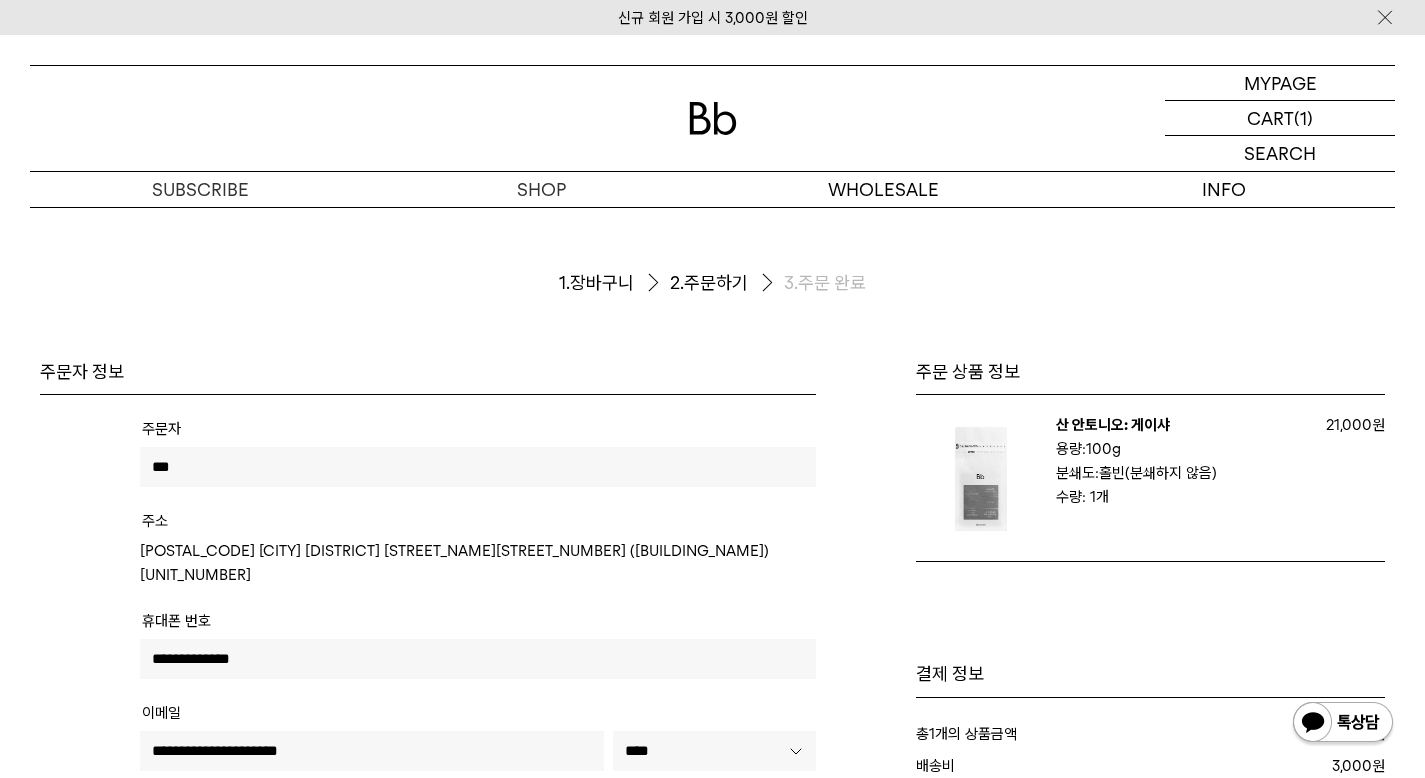 scroll, scrollTop: 200, scrollLeft: 0, axis: vertical 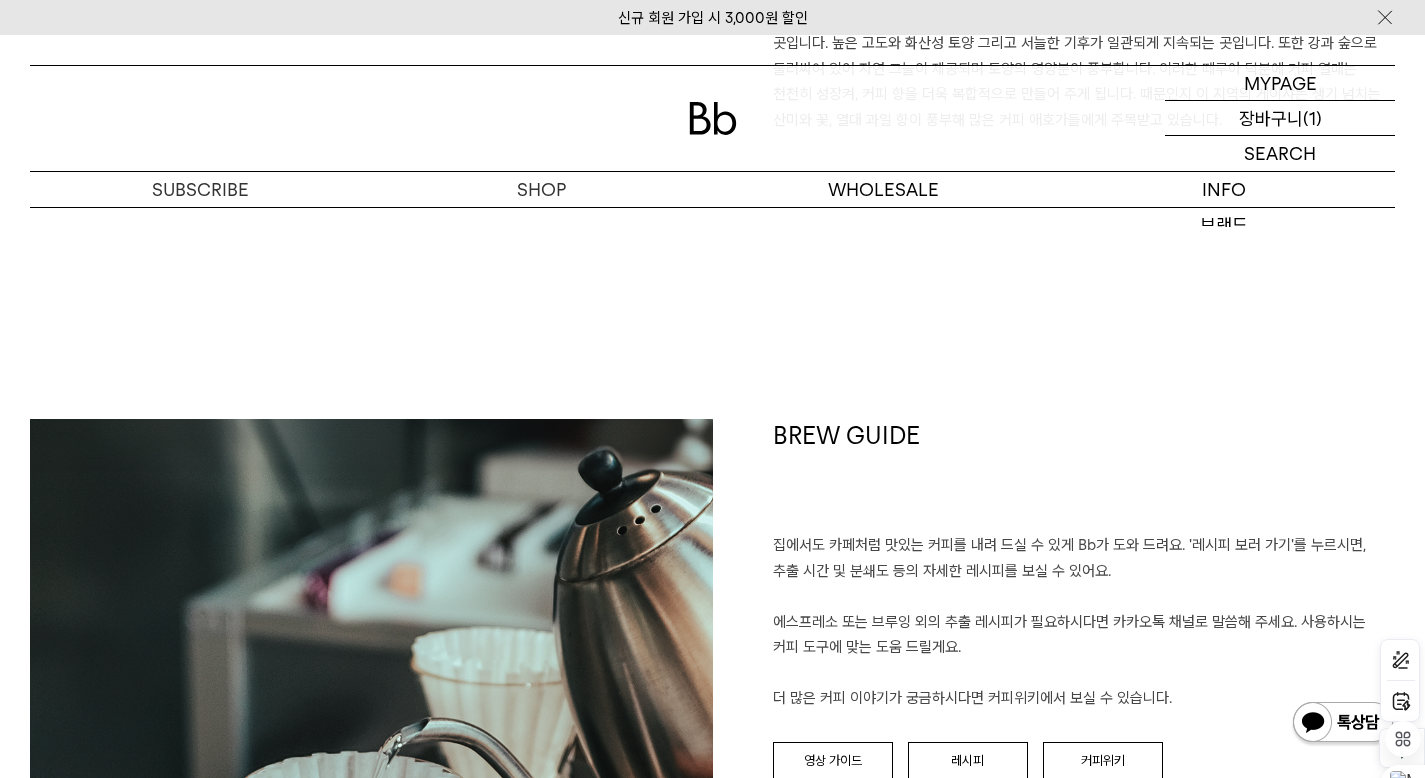 click on "장바구니" at bounding box center (1271, 118) 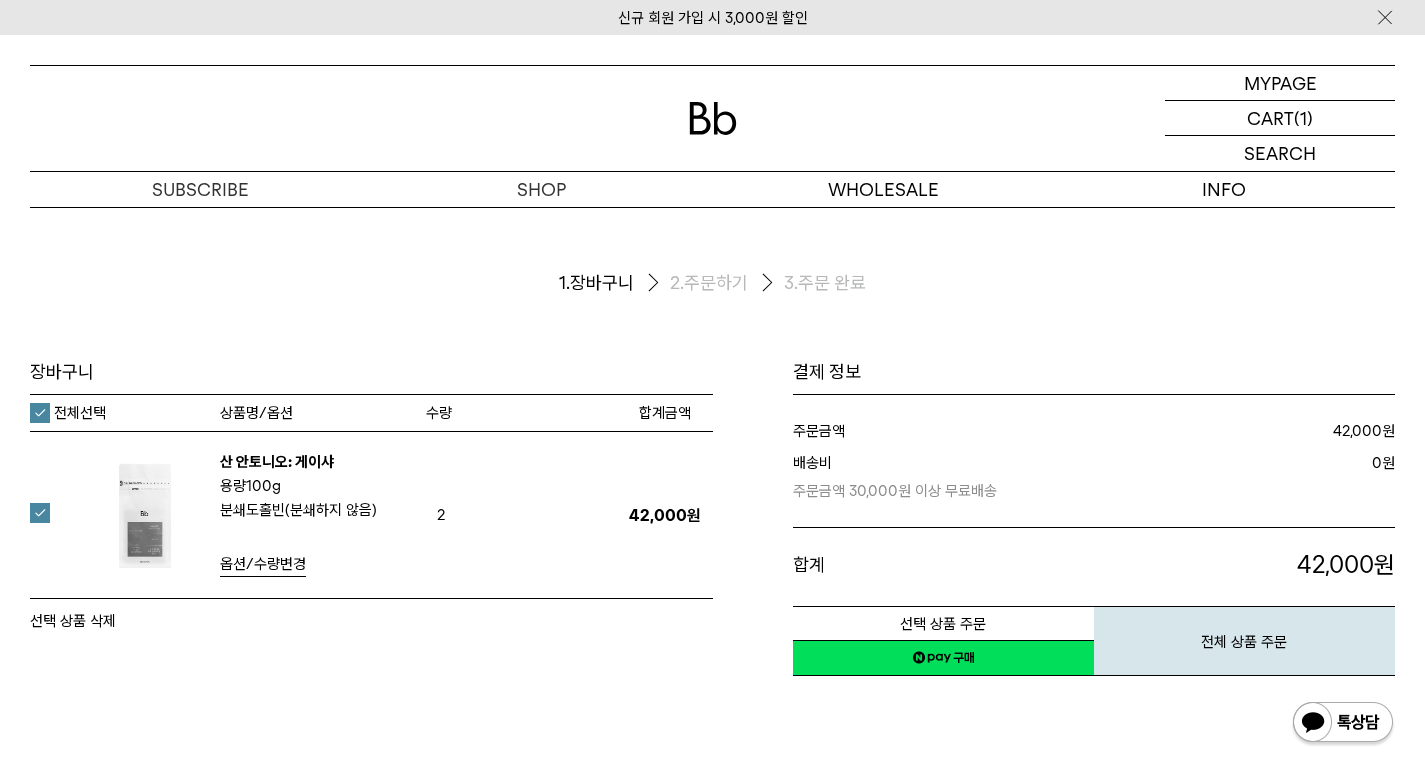 scroll, scrollTop: 0, scrollLeft: 0, axis: both 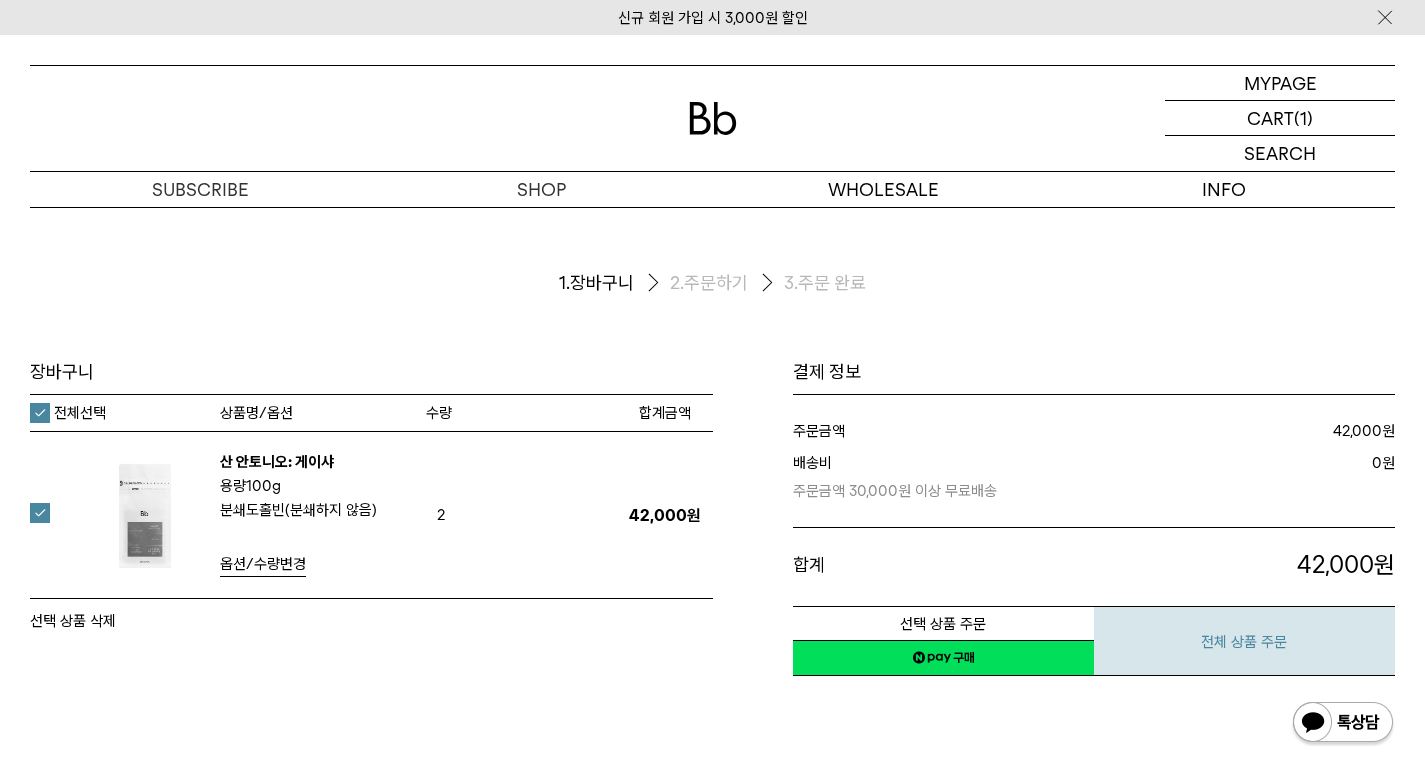 drag, startPoint x: 0, startPoint y: 0, endPoint x: 1224, endPoint y: 633, distance: 1377.9932 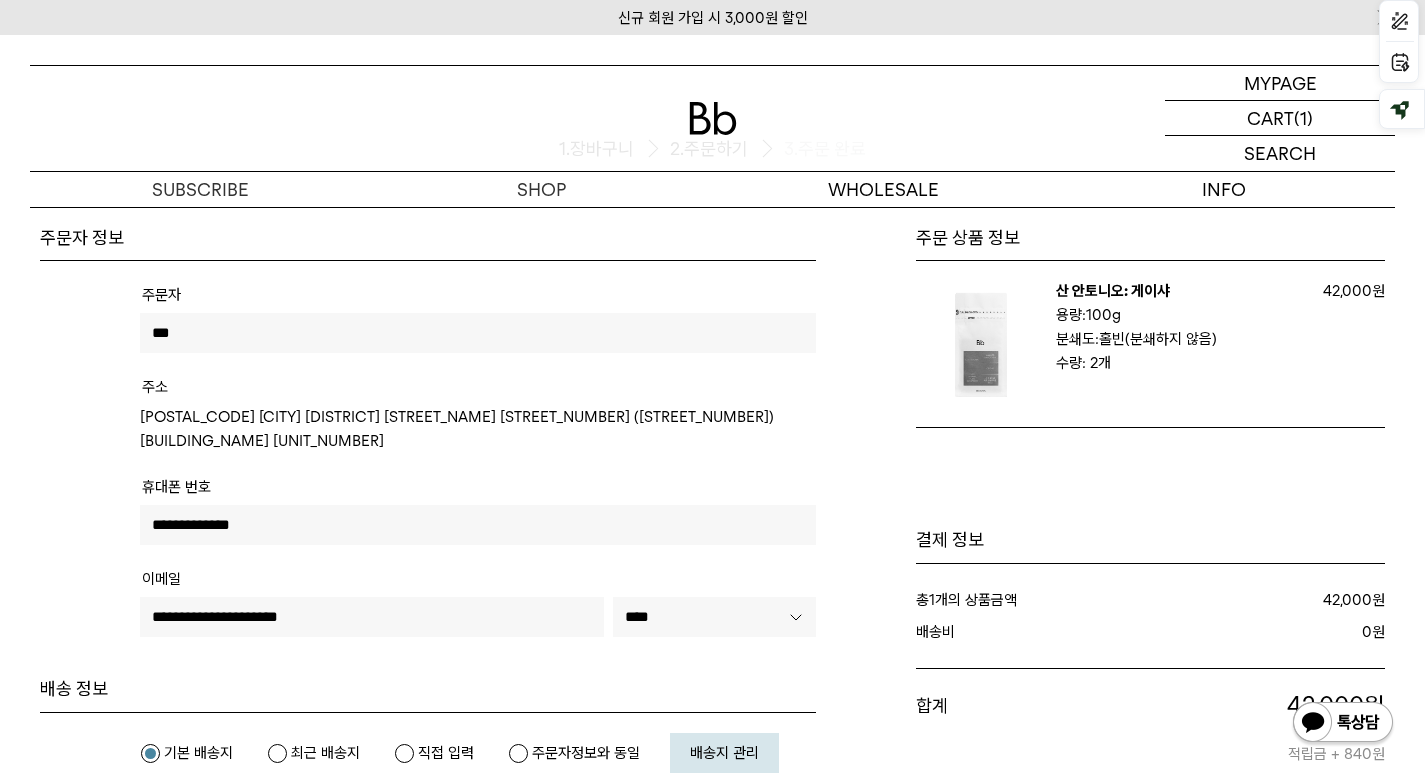 scroll, scrollTop: 0, scrollLeft: 0, axis: both 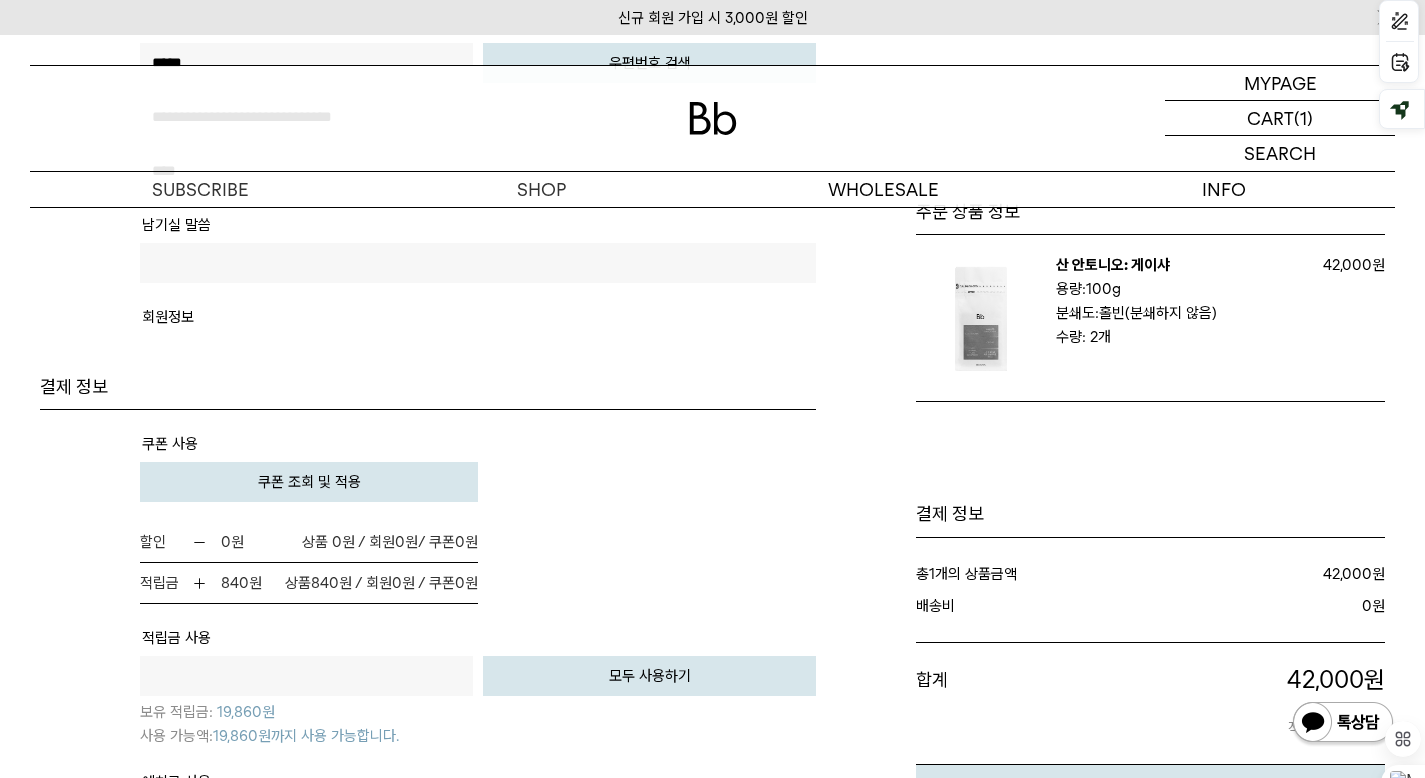 click on "쿠폰 조회 및
적용" at bounding box center (309, 482) 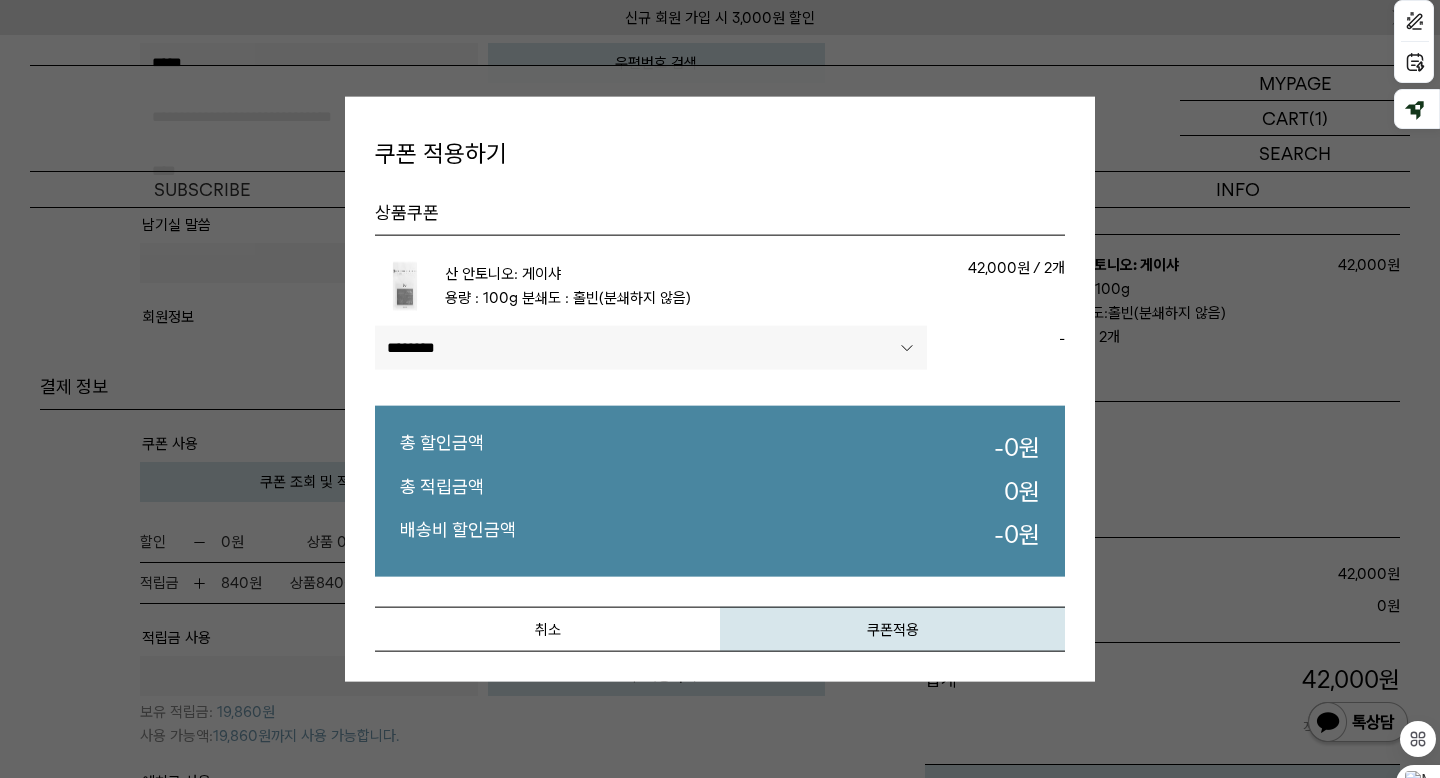 click on "**********" at bounding box center (651, 348) 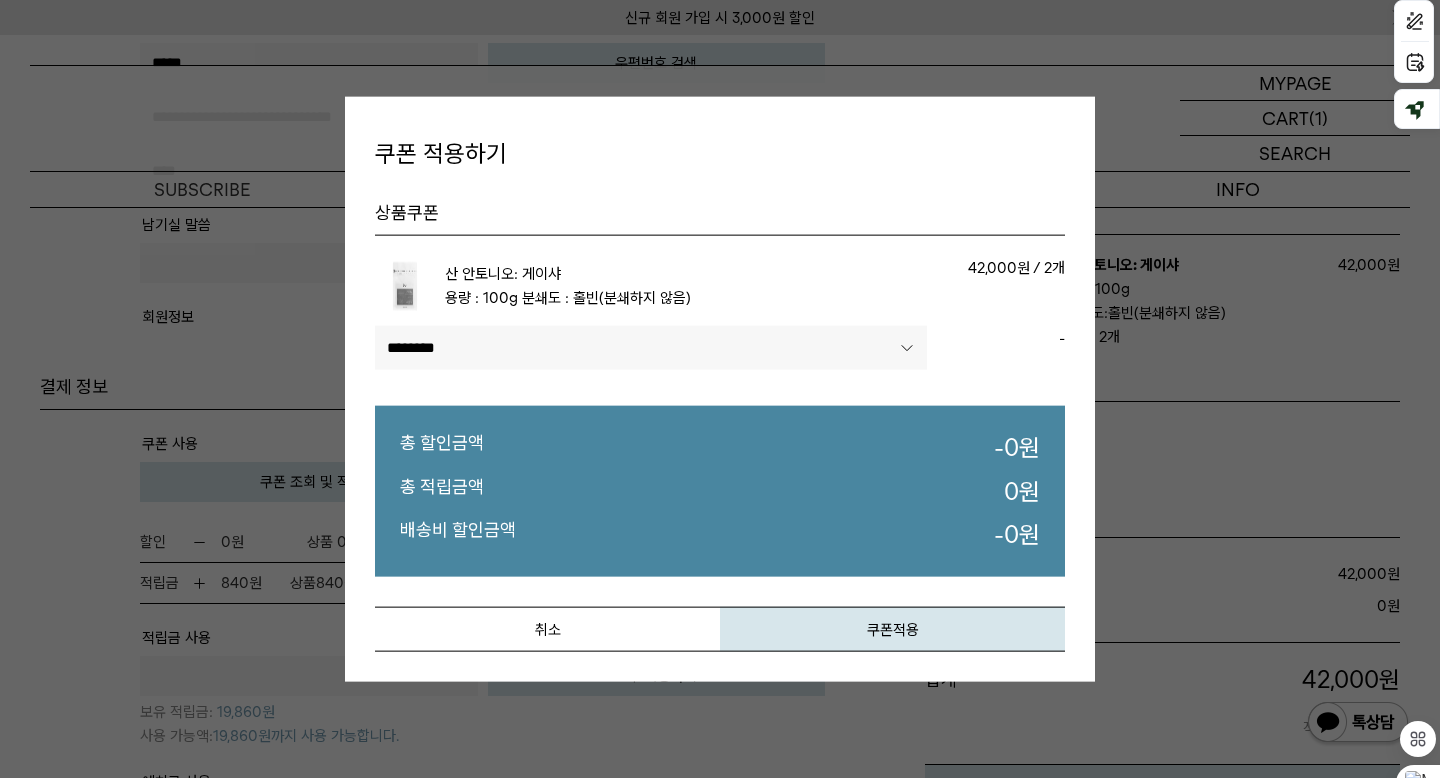 select on "******" 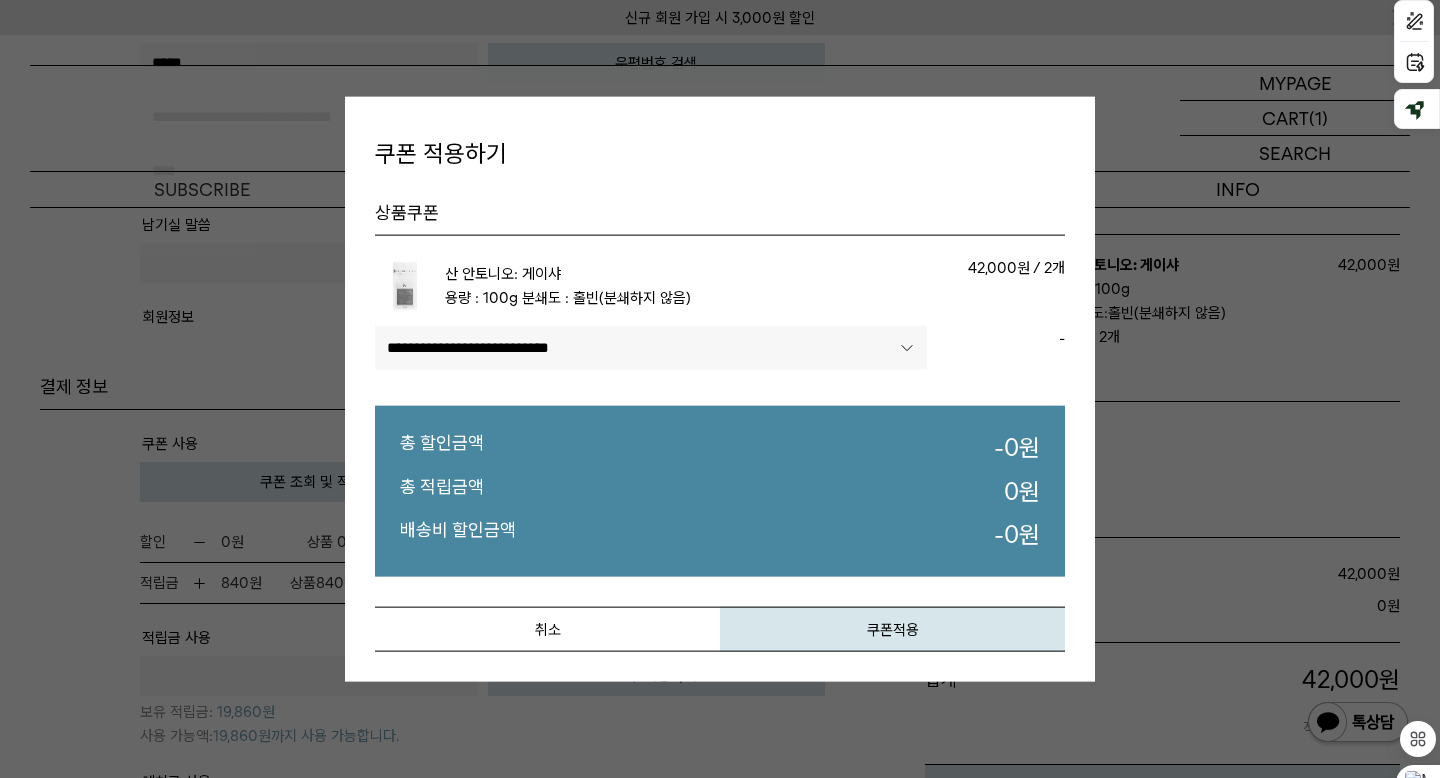 click on "**********" at bounding box center [651, 348] 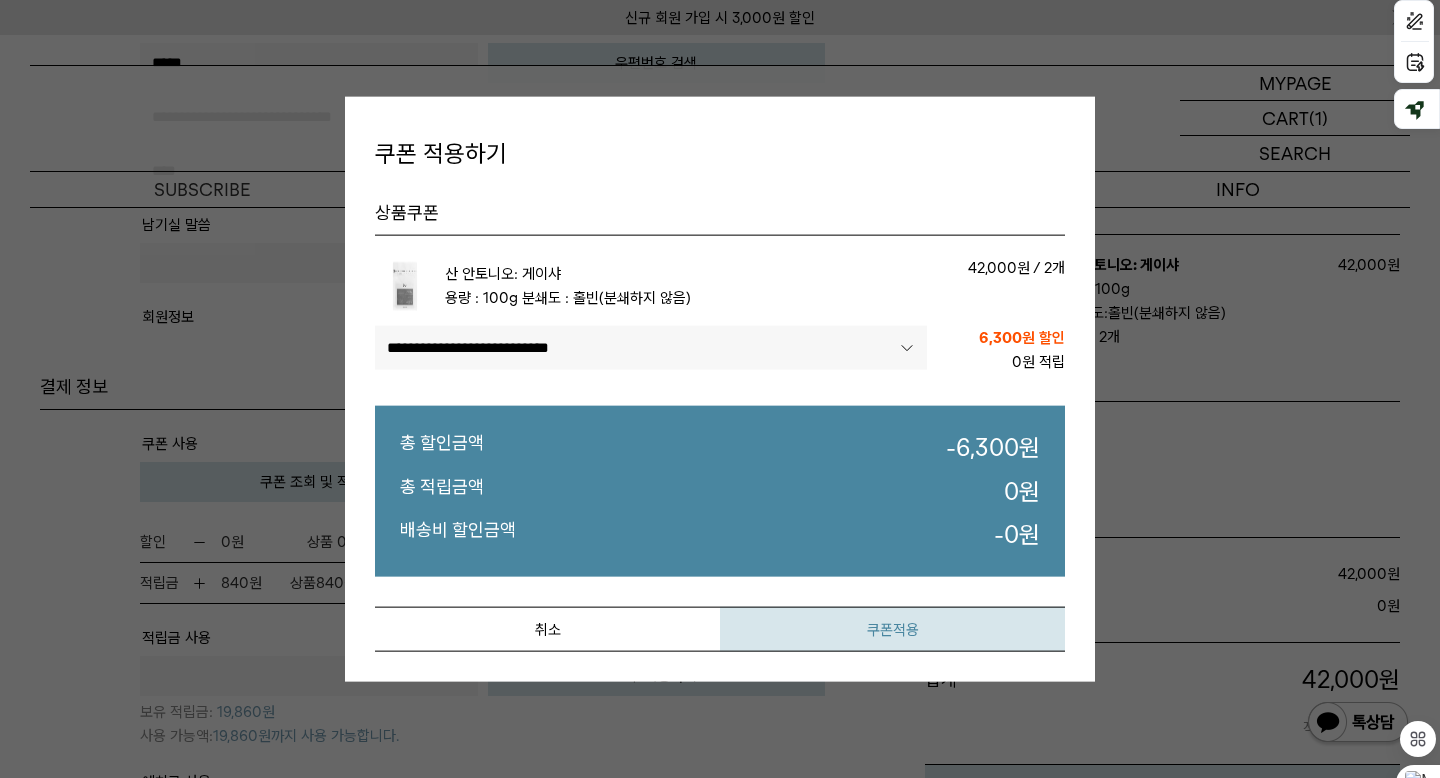 click on "쿠폰적용" at bounding box center (892, 628) 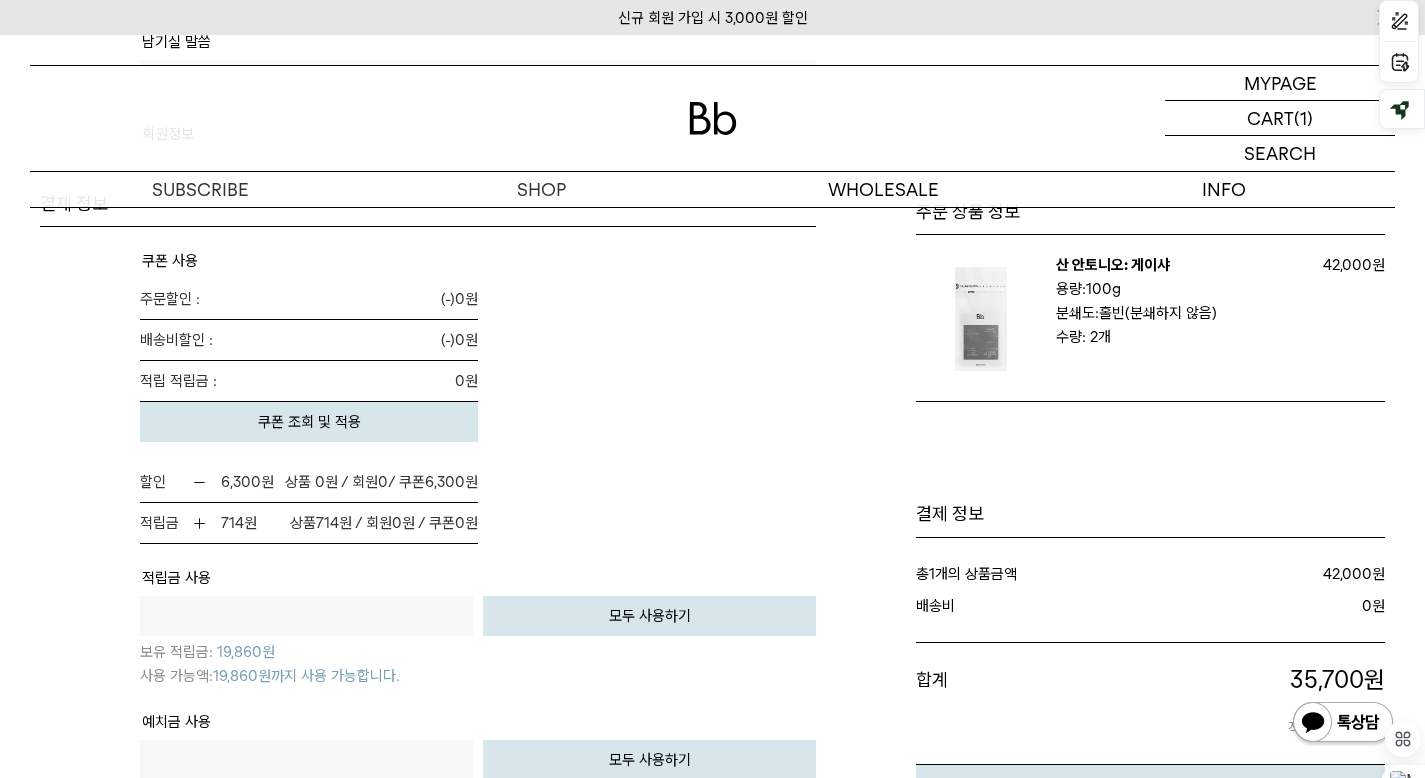 scroll, scrollTop: 1300, scrollLeft: 0, axis: vertical 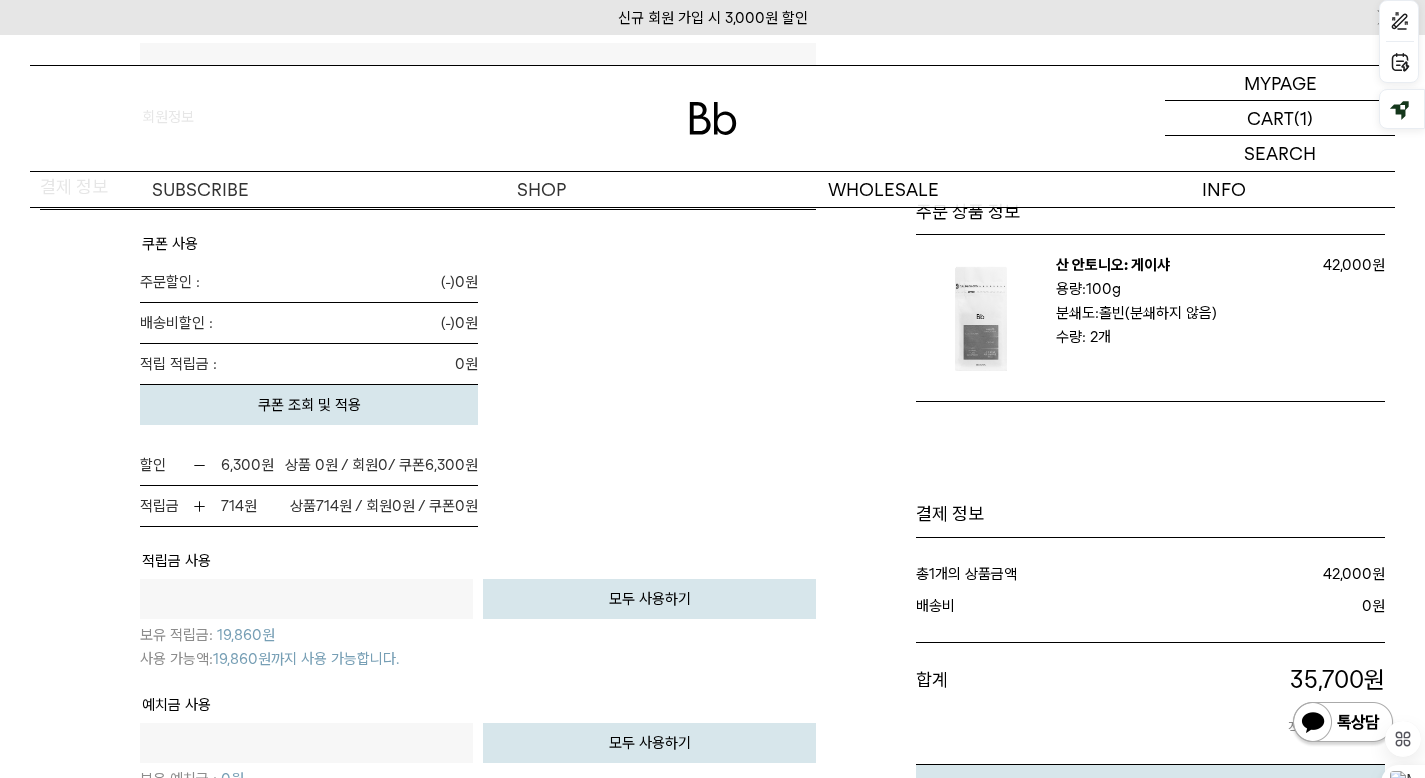 click on "모두 사용하기" at bounding box center (649, 599) 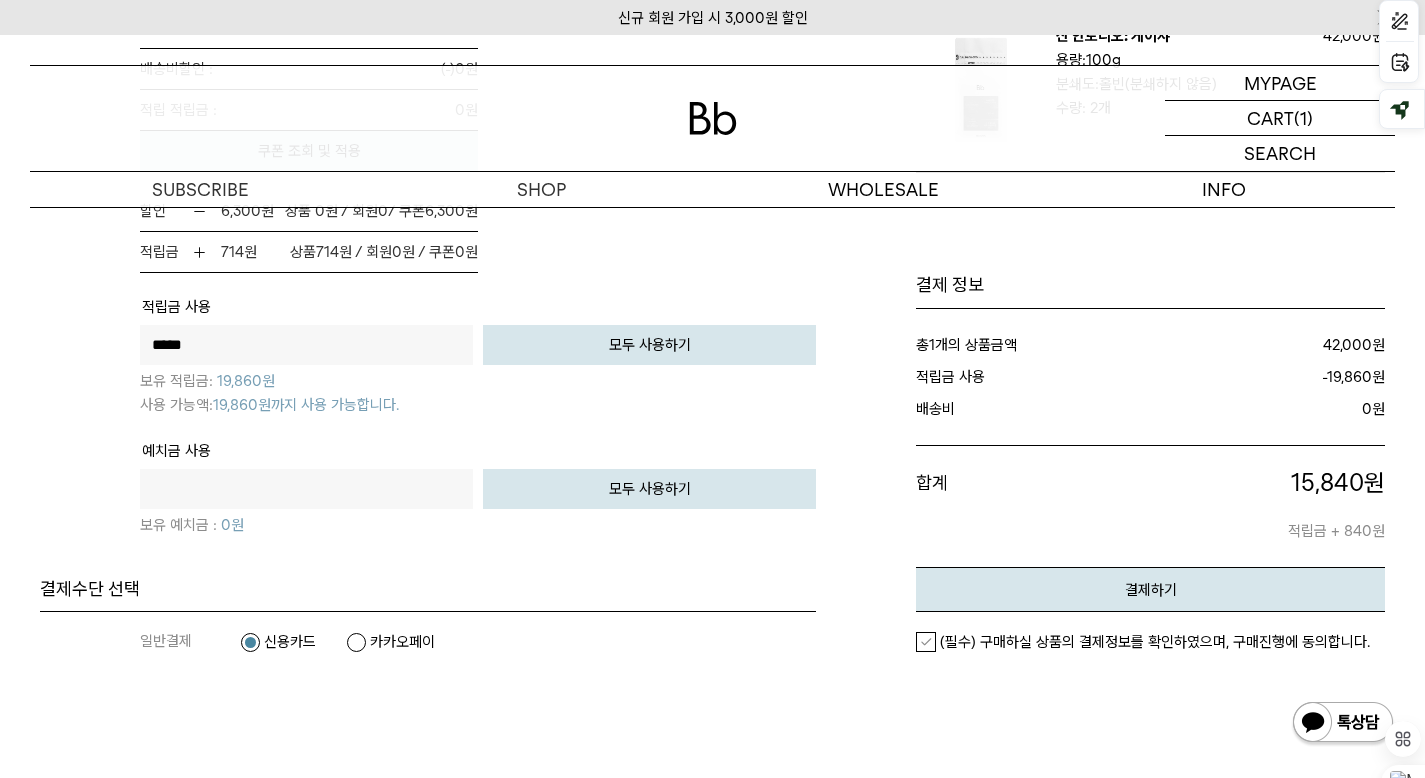 scroll, scrollTop: 1600, scrollLeft: 0, axis: vertical 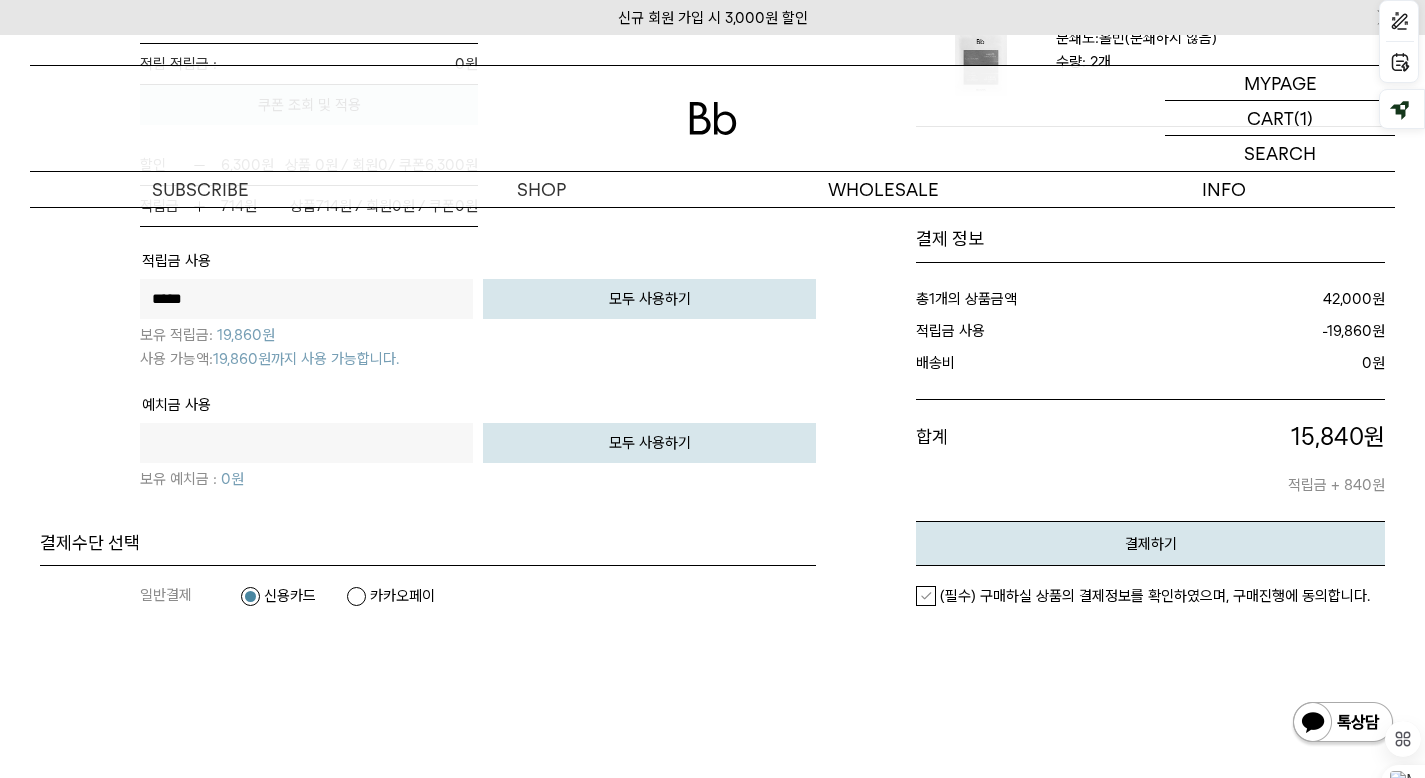 click on "(필수) 구매하실 상품의
결제정보를 확인하였으며, 구매진행에 동의합니다." at bounding box center [1143, 596] 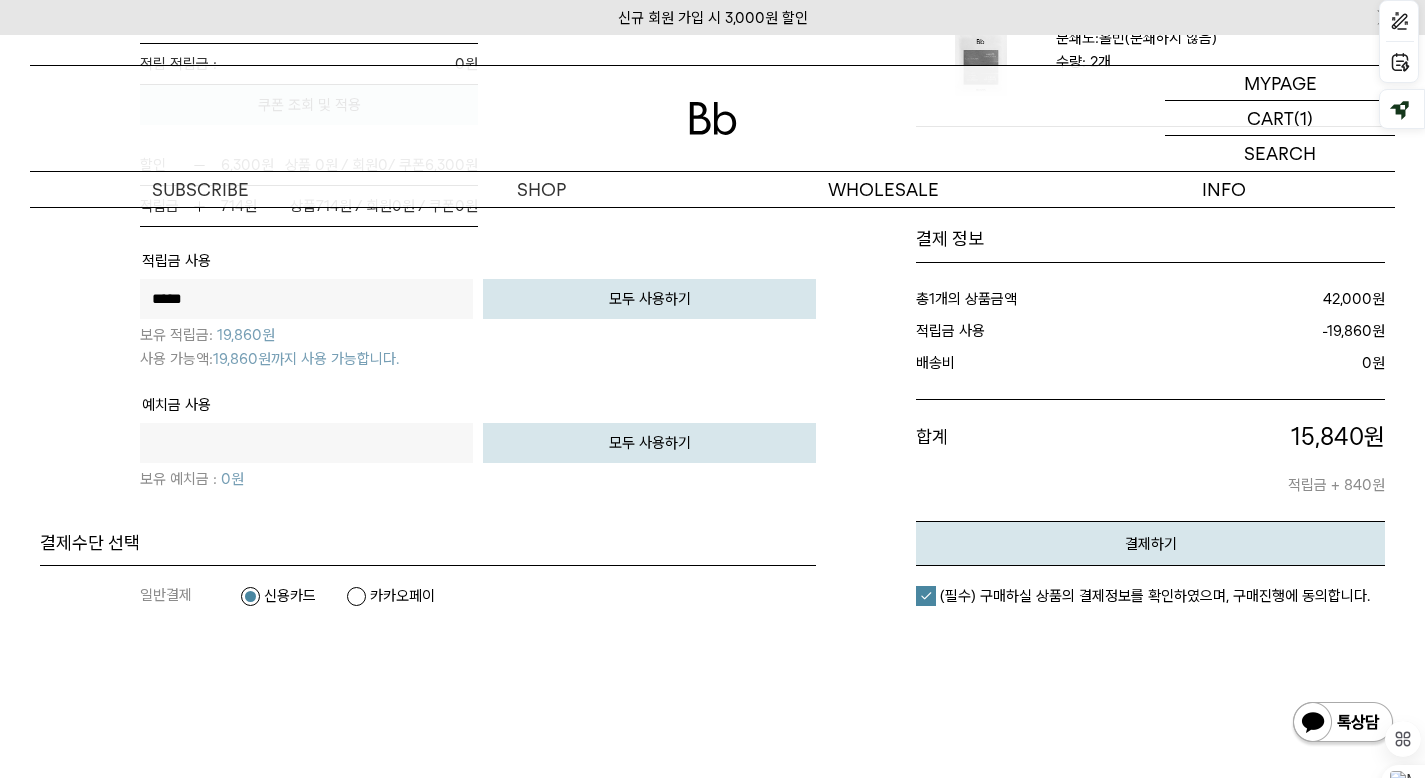 drag, startPoint x: 416, startPoint y: 564, endPoint x: 440, endPoint y: 564, distance: 24 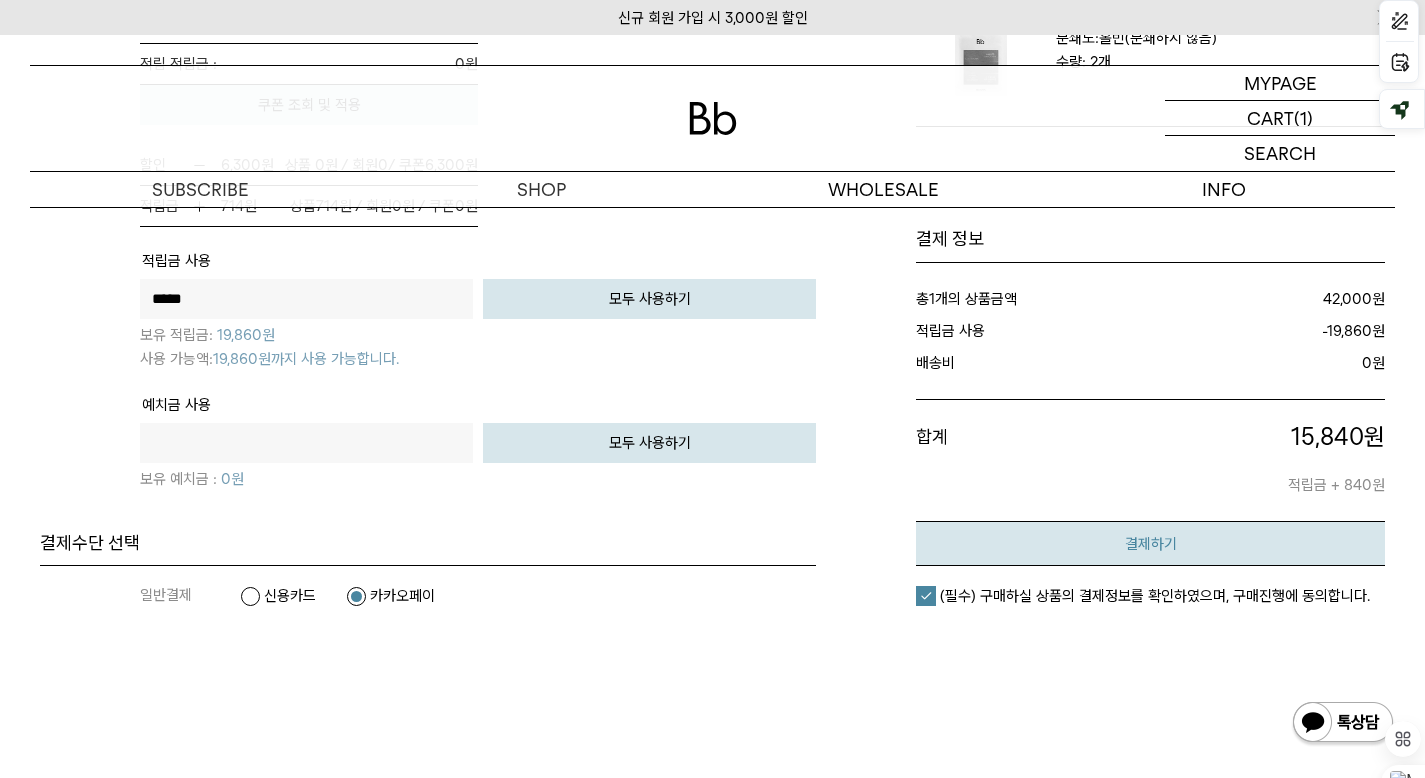 click on "결제하기" at bounding box center [1151, 544] 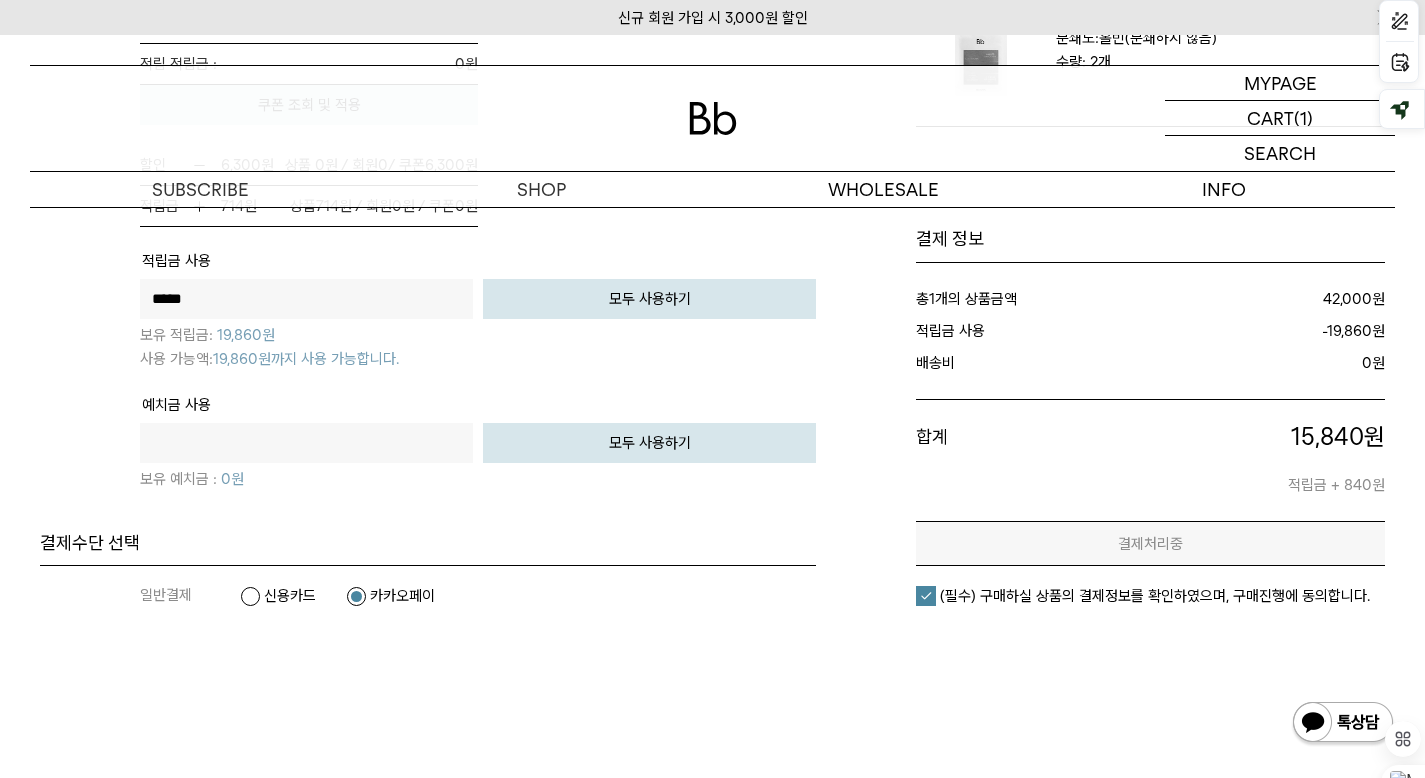 scroll, scrollTop: 0, scrollLeft: 0, axis: both 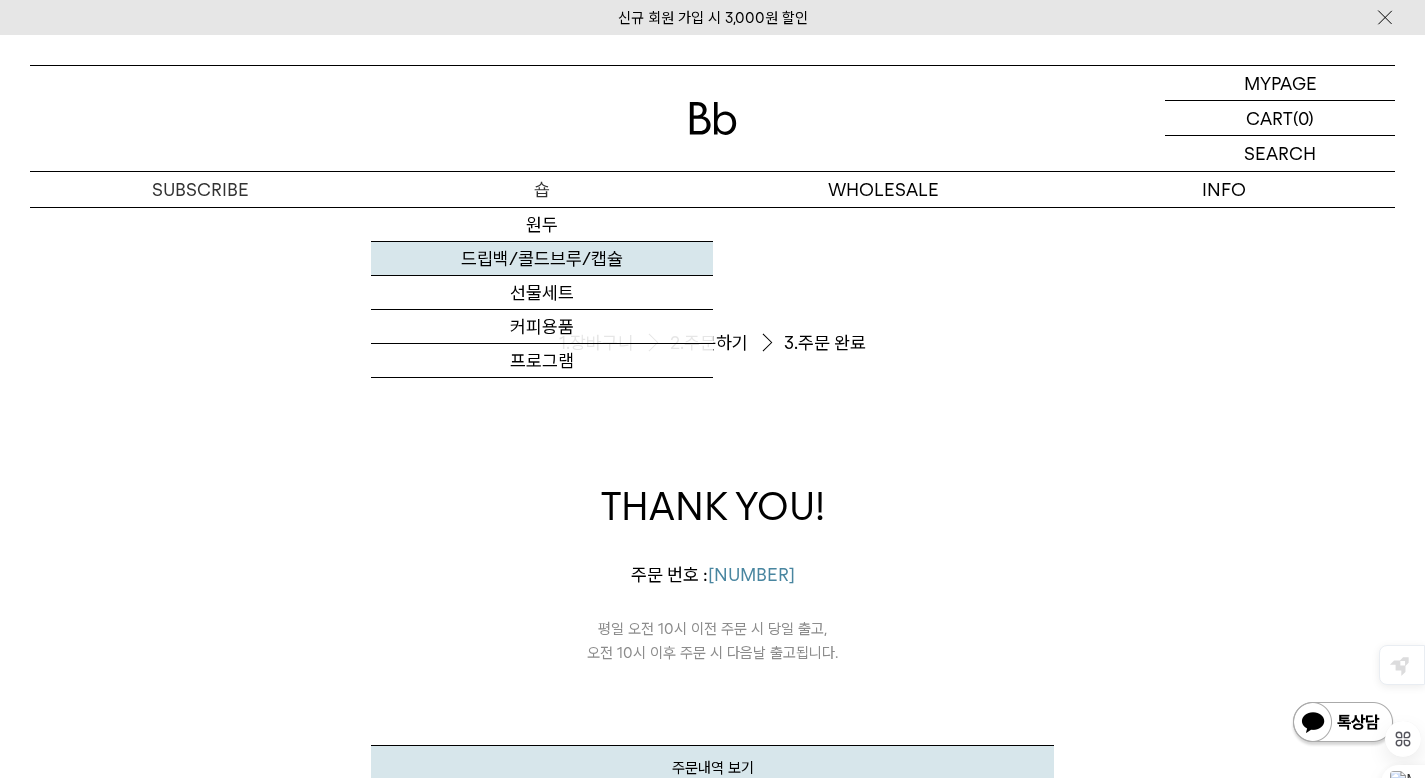 click on "드립백/콜드브루/캡슐" at bounding box center (541, 259) 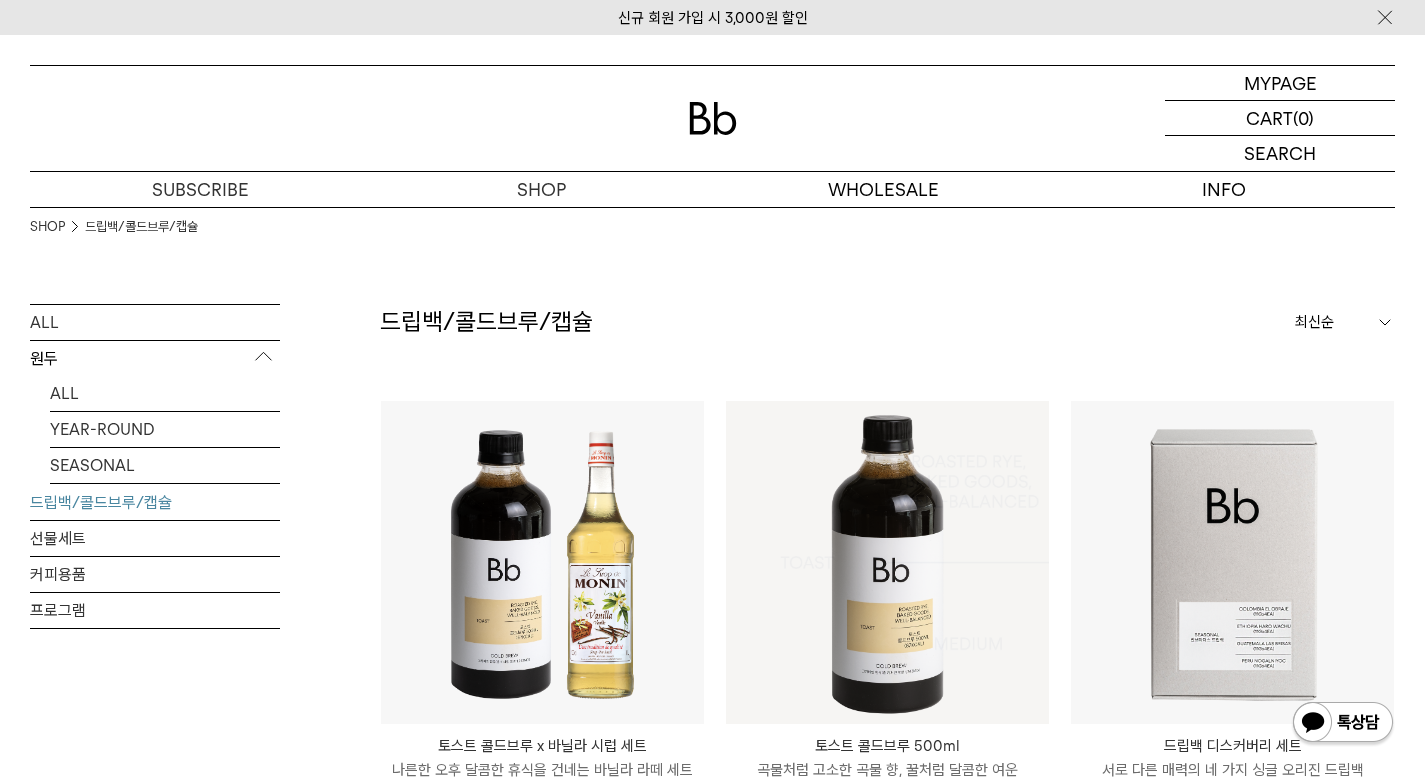 scroll, scrollTop: 0, scrollLeft: 0, axis: both 